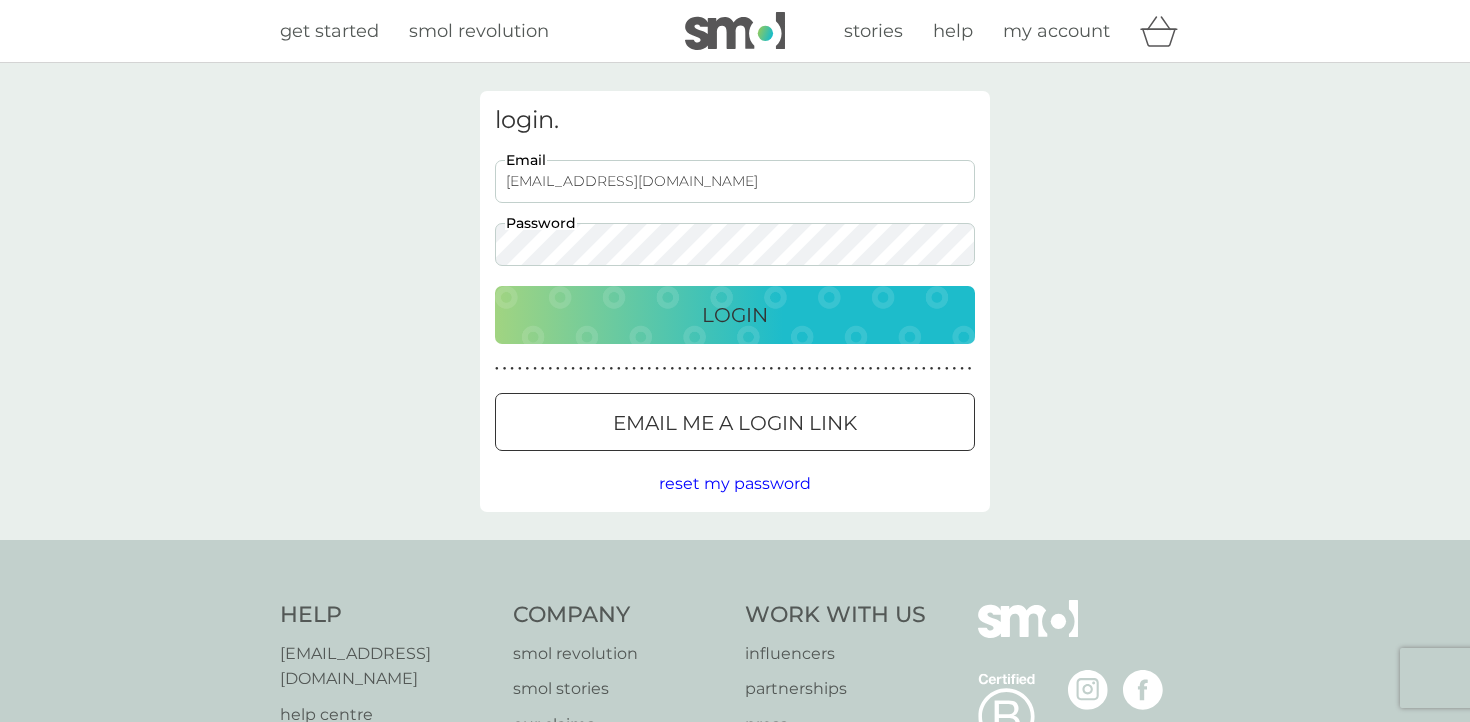 scroll, scrollTop: 0, scrollLeft: 0, axis: both 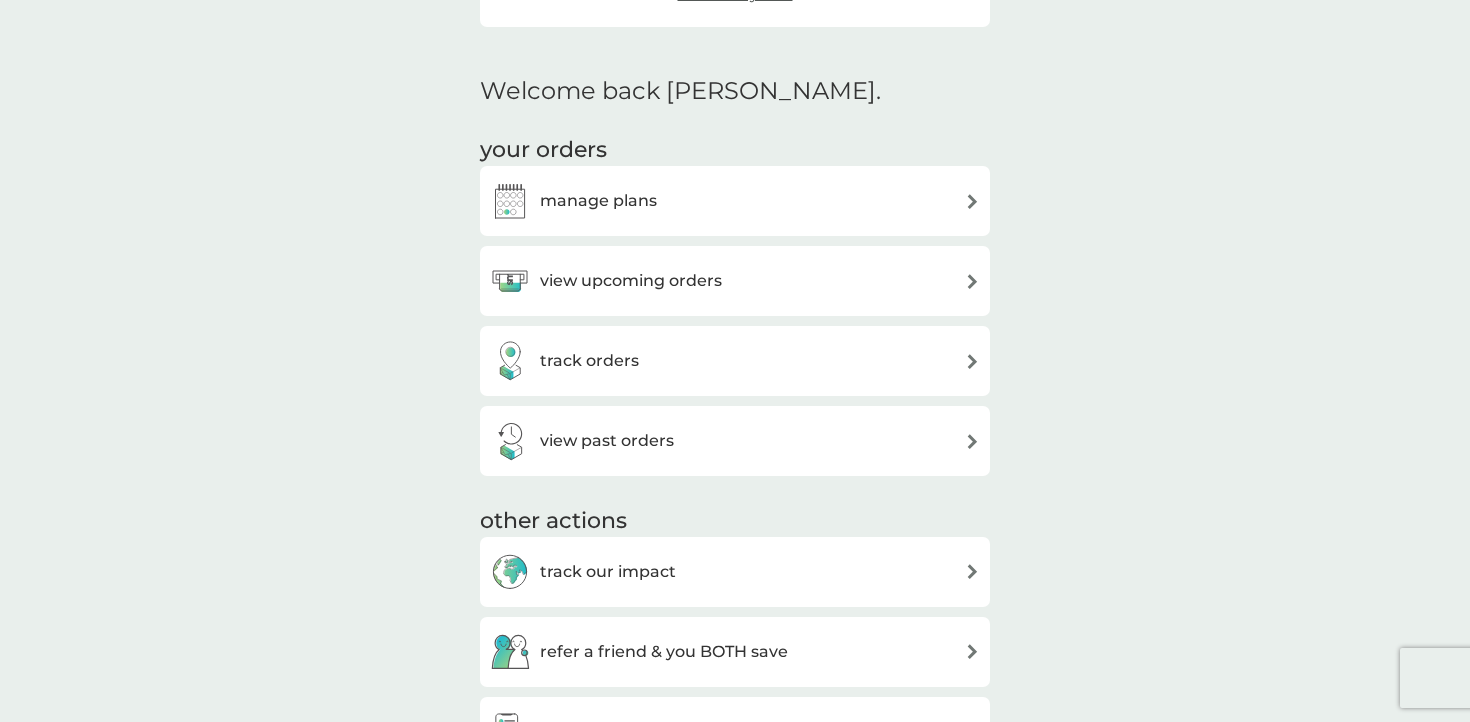click at bounding box center (972, 201) 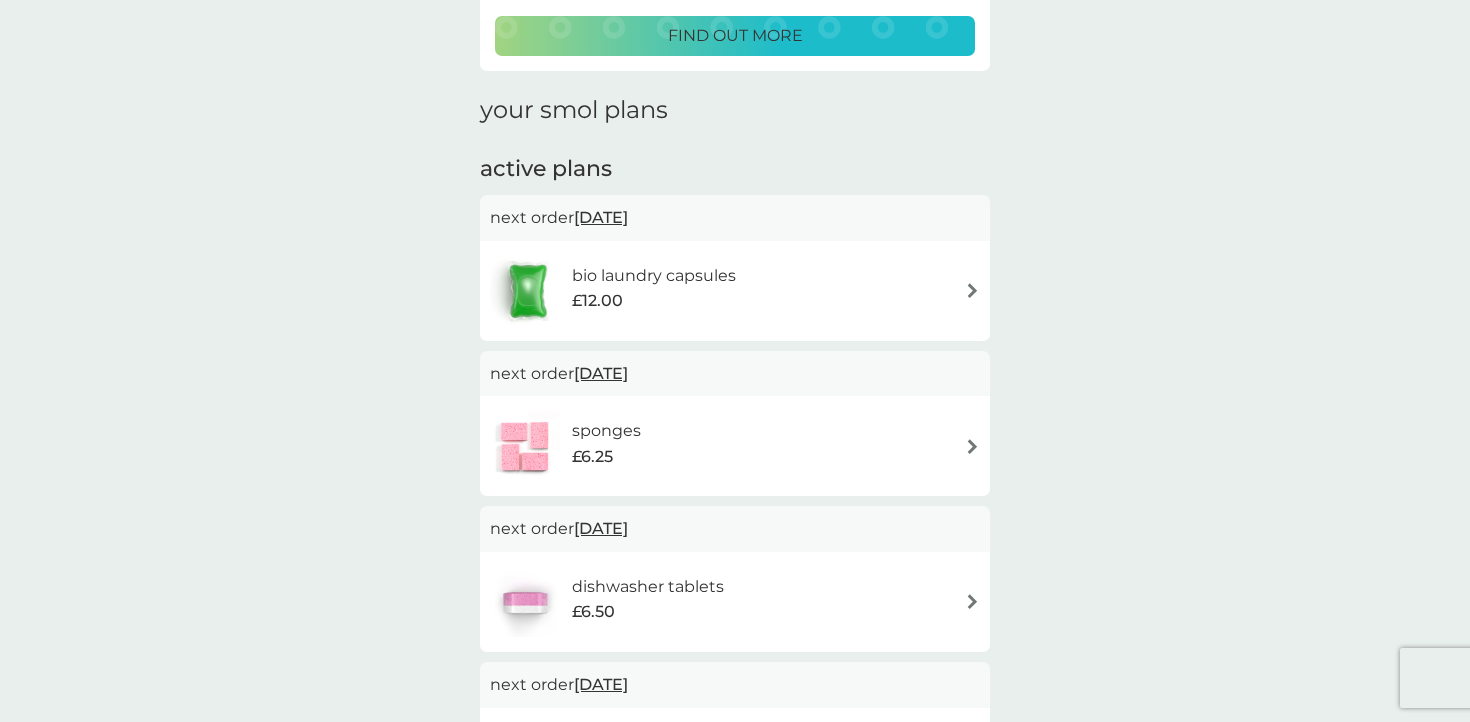 scroll, scrollTop: 224, scrollLeft: 0, axis: vertical 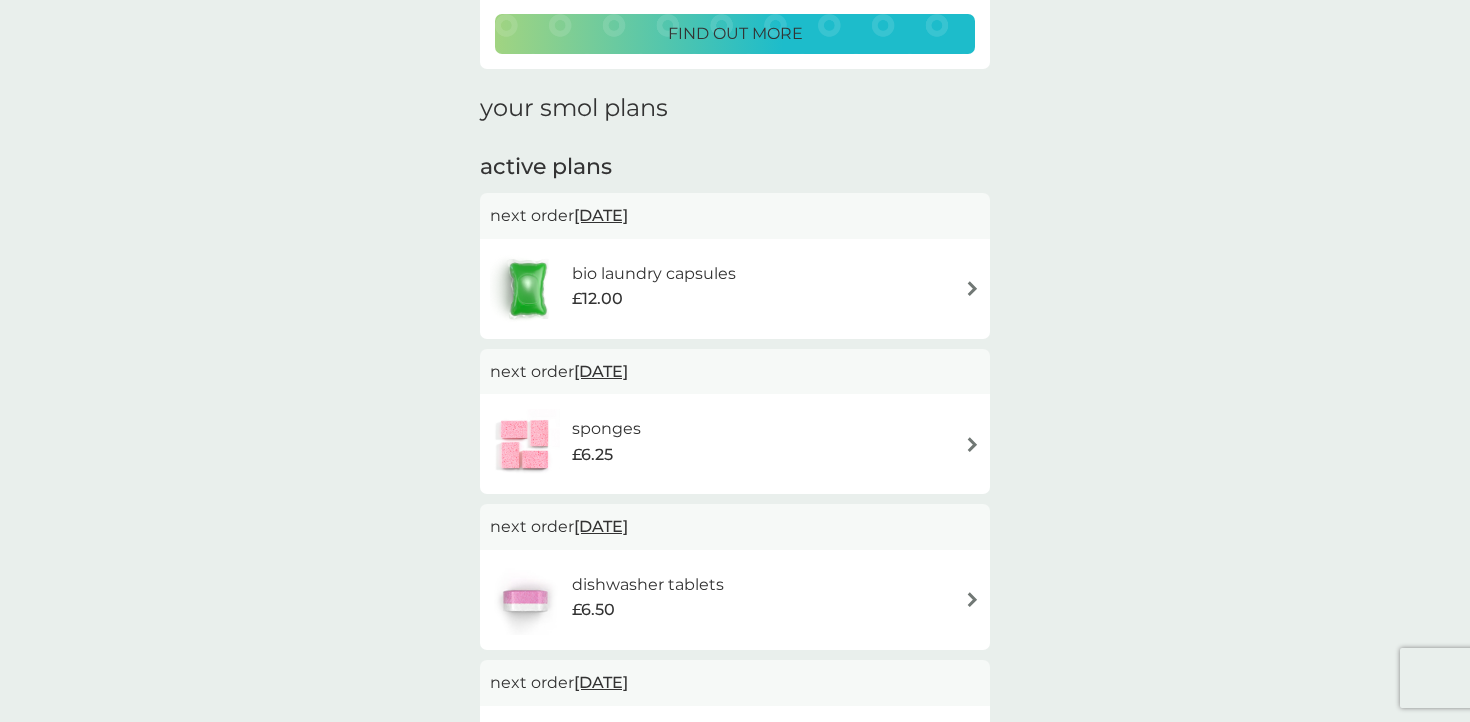 click on "bio laundry capsules £12.00" at bounding box center [735, 289] 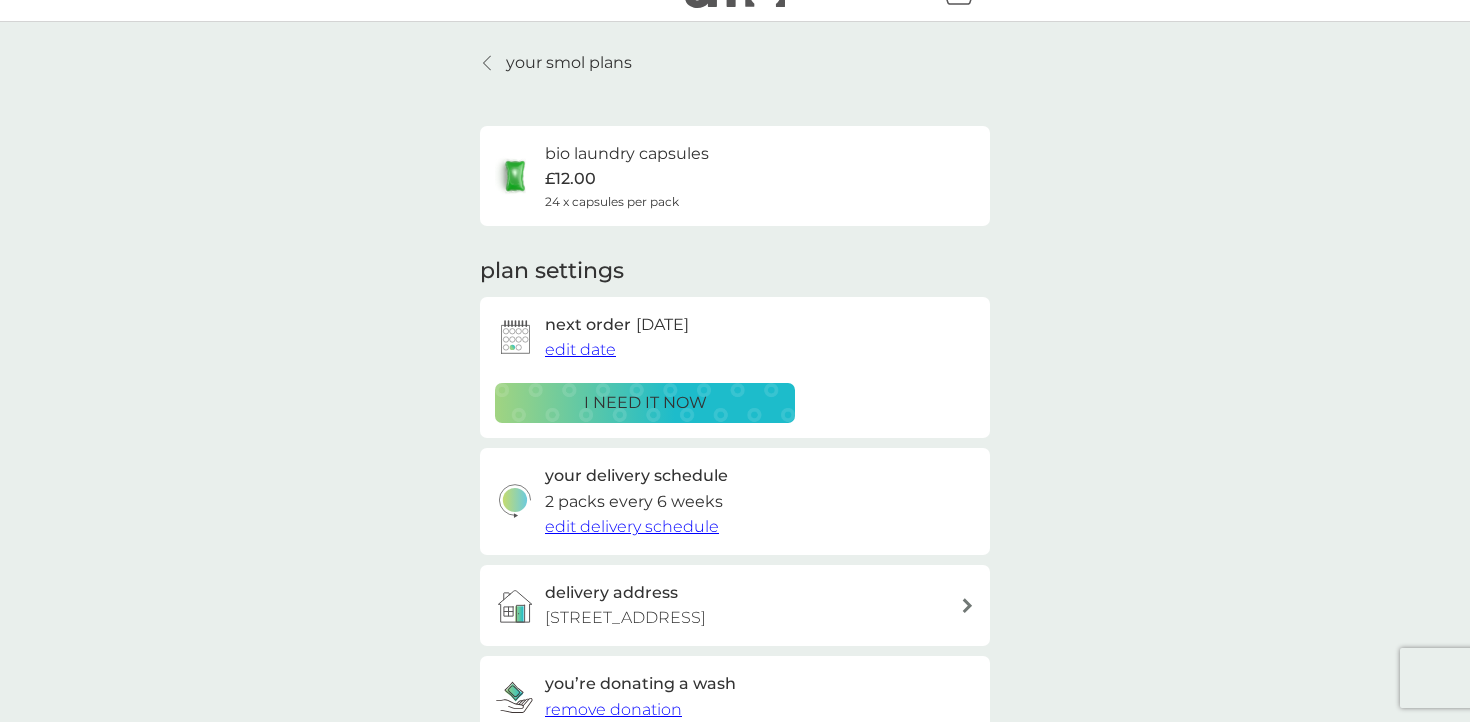 scroll, scrollTop: 36, scrollLeft: 0, axis: vertical 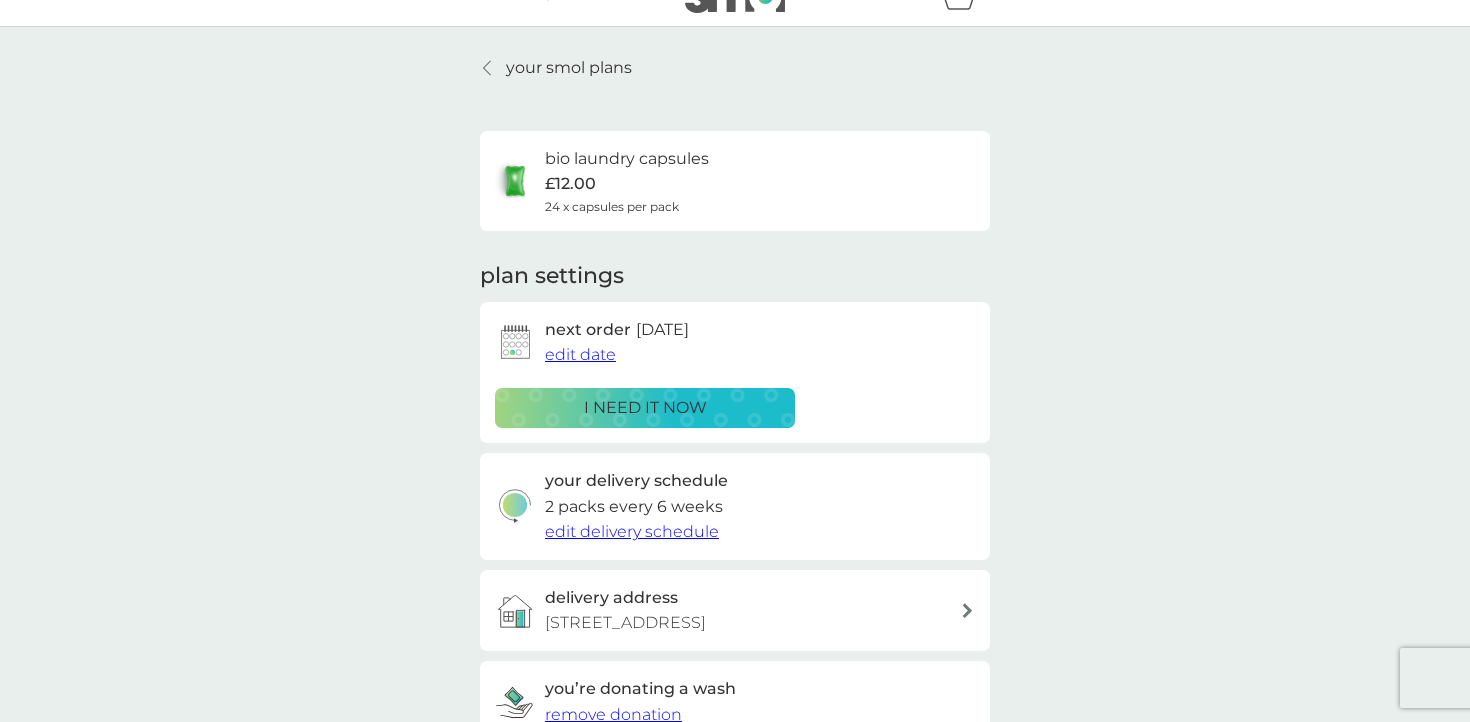 click on "your smol plans bio laundry capsules £12.00 24 x capsules per pack plan settings next order 13 Jul 2025 edit date i need it now your delivery schedule 2 packs every 6 weeks edit delivery schedule delivery address Riverside House, Riverside, Hasketon, Woodbridge, IP13 6HB you’re donating a wash remove donation Pause plan cancel plan" at bounding box center [735, 461] 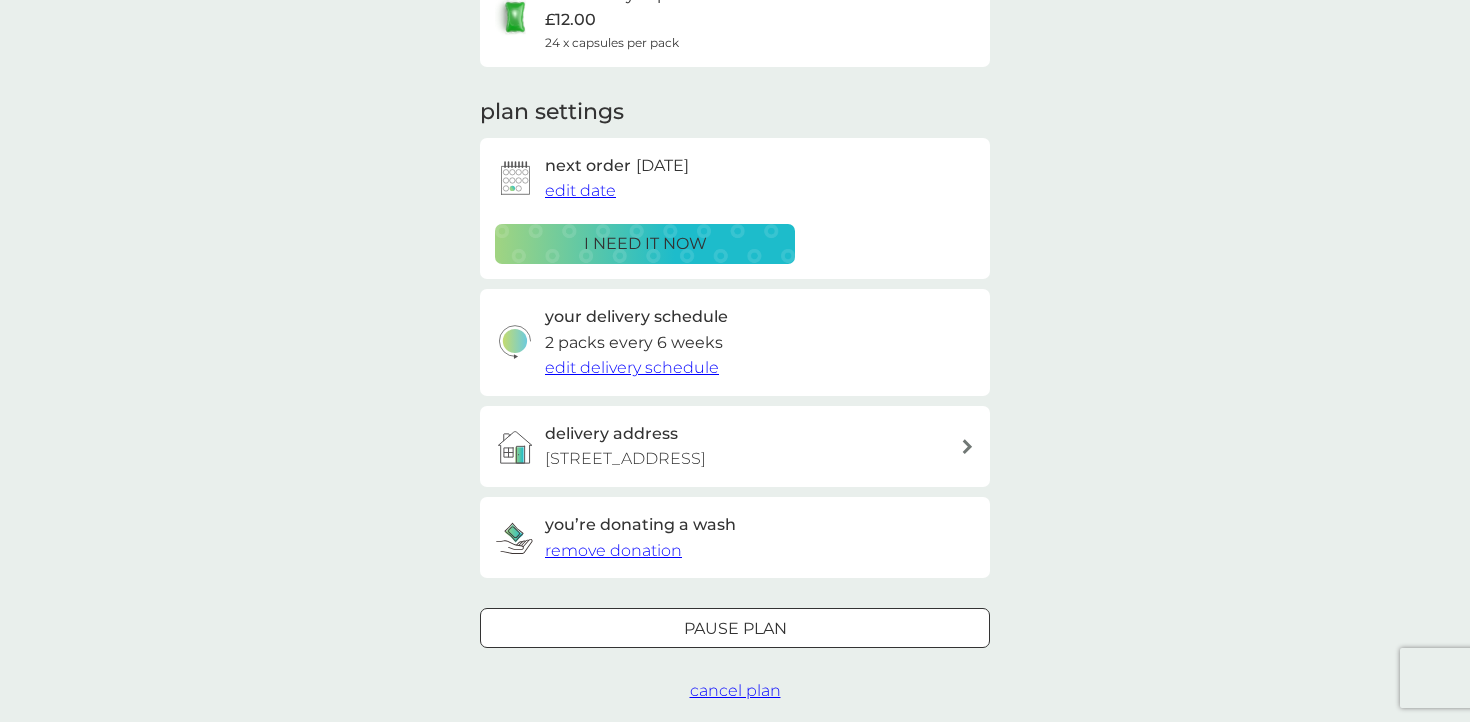 scroll, scrollTop: 0, scrollLeft: 0, axis: both 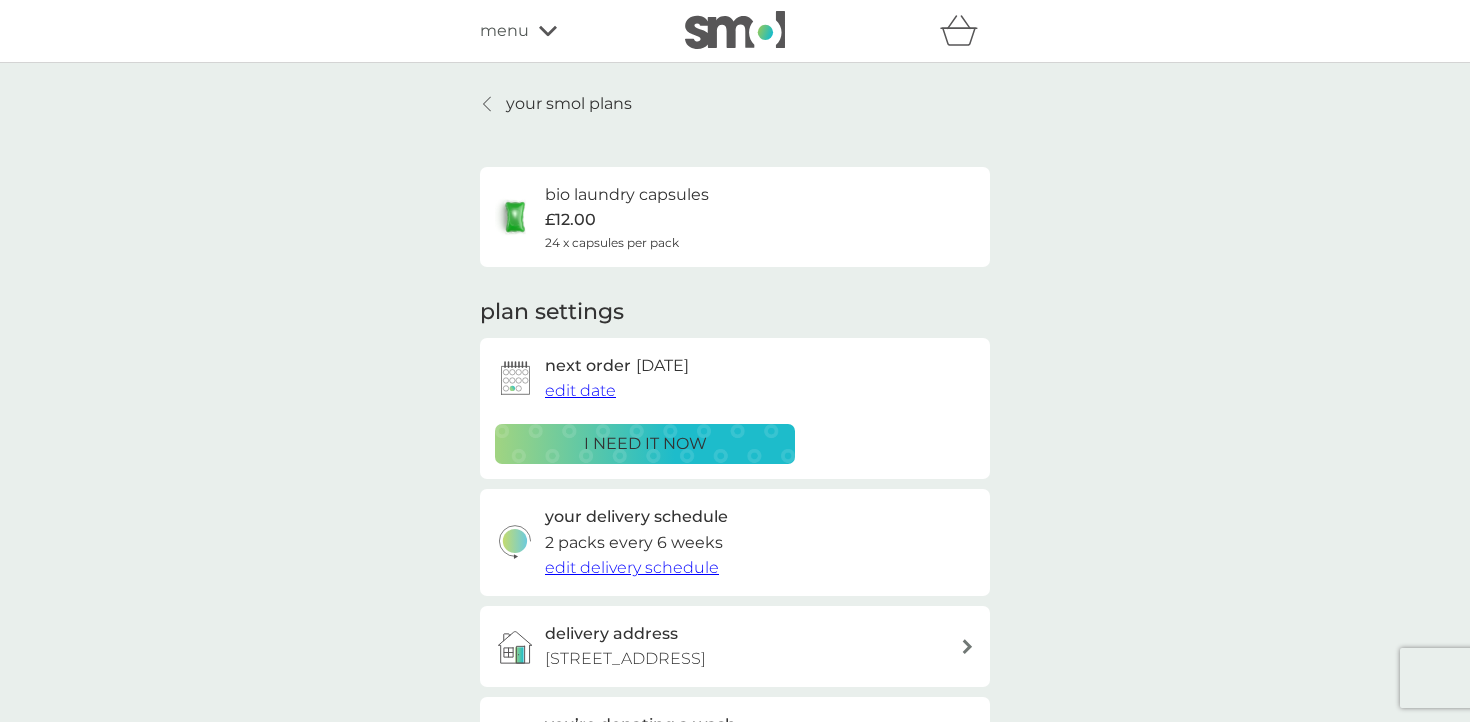 click 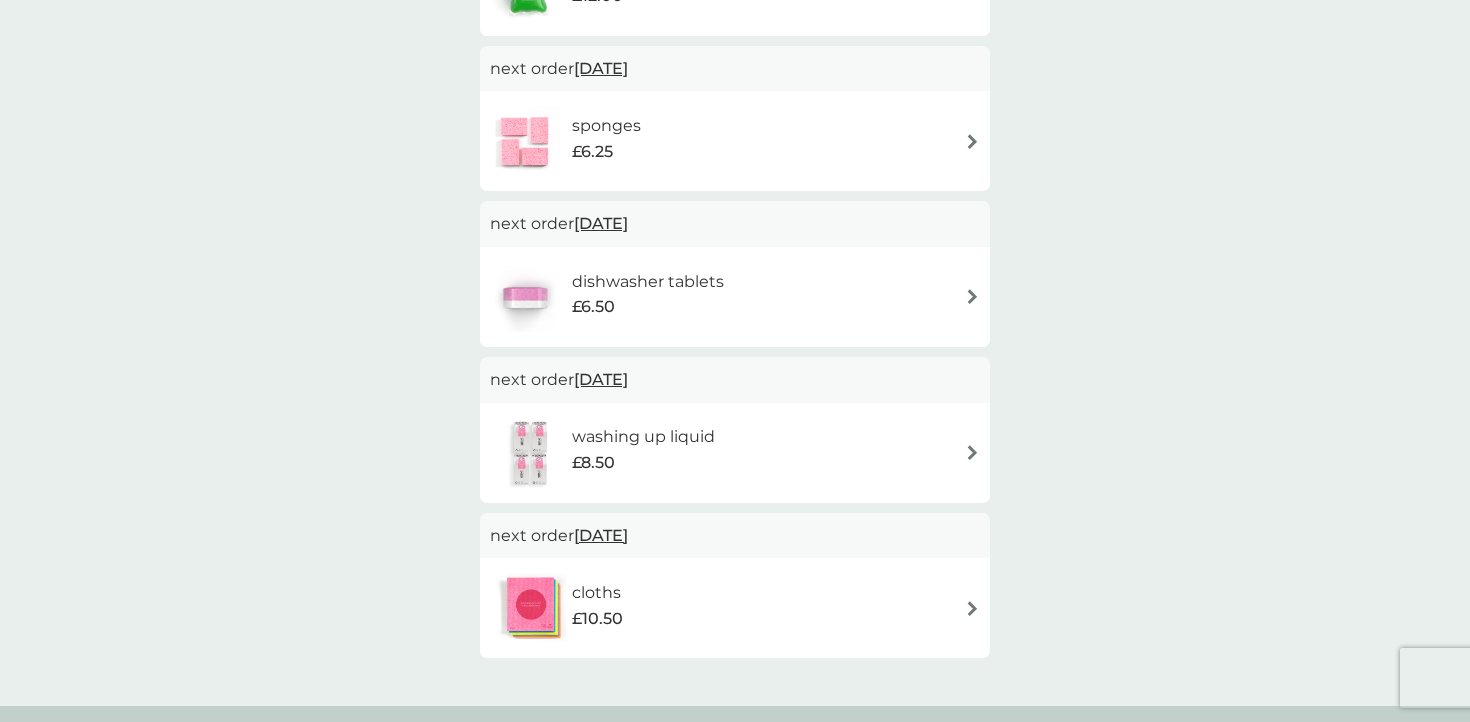 scroll, scrollTop: 530, scrollLeft: 0, axis: vertical 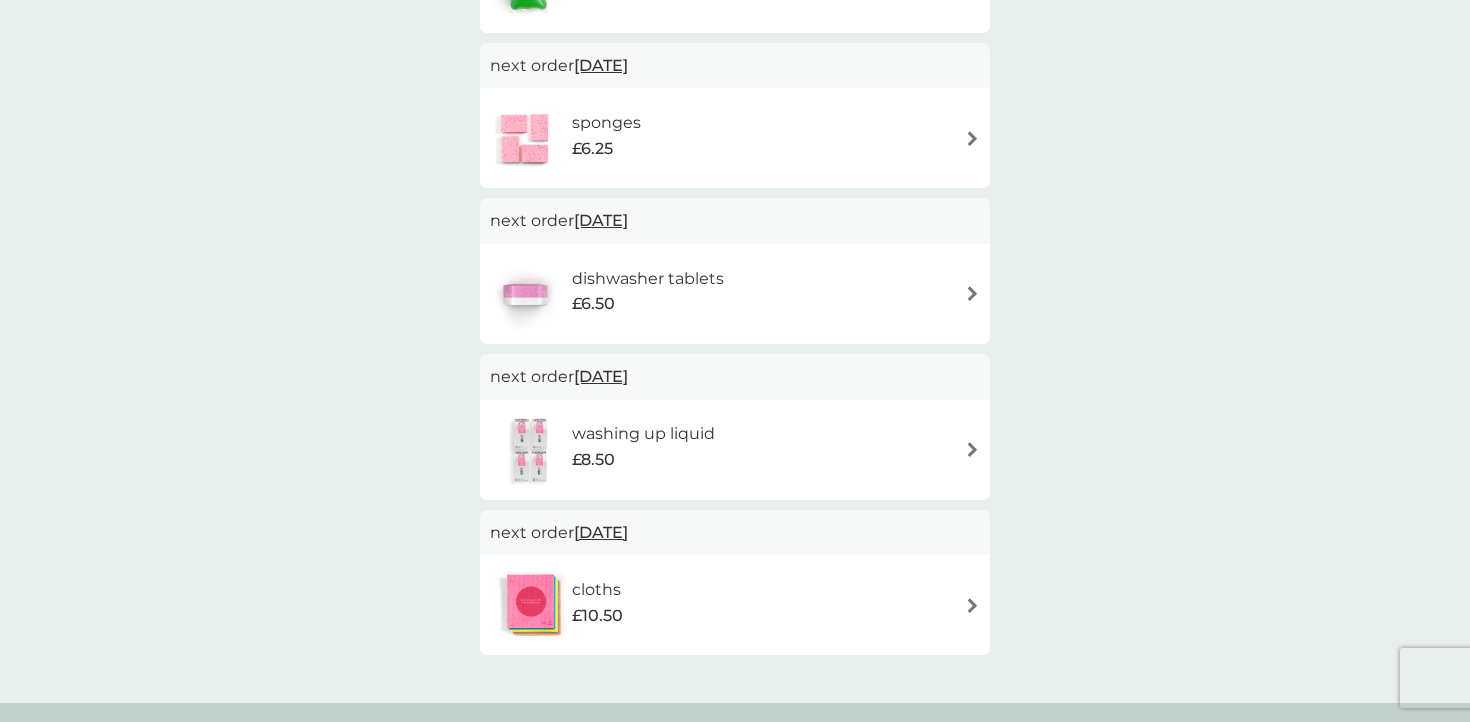 click at bounding box center (972, 449) 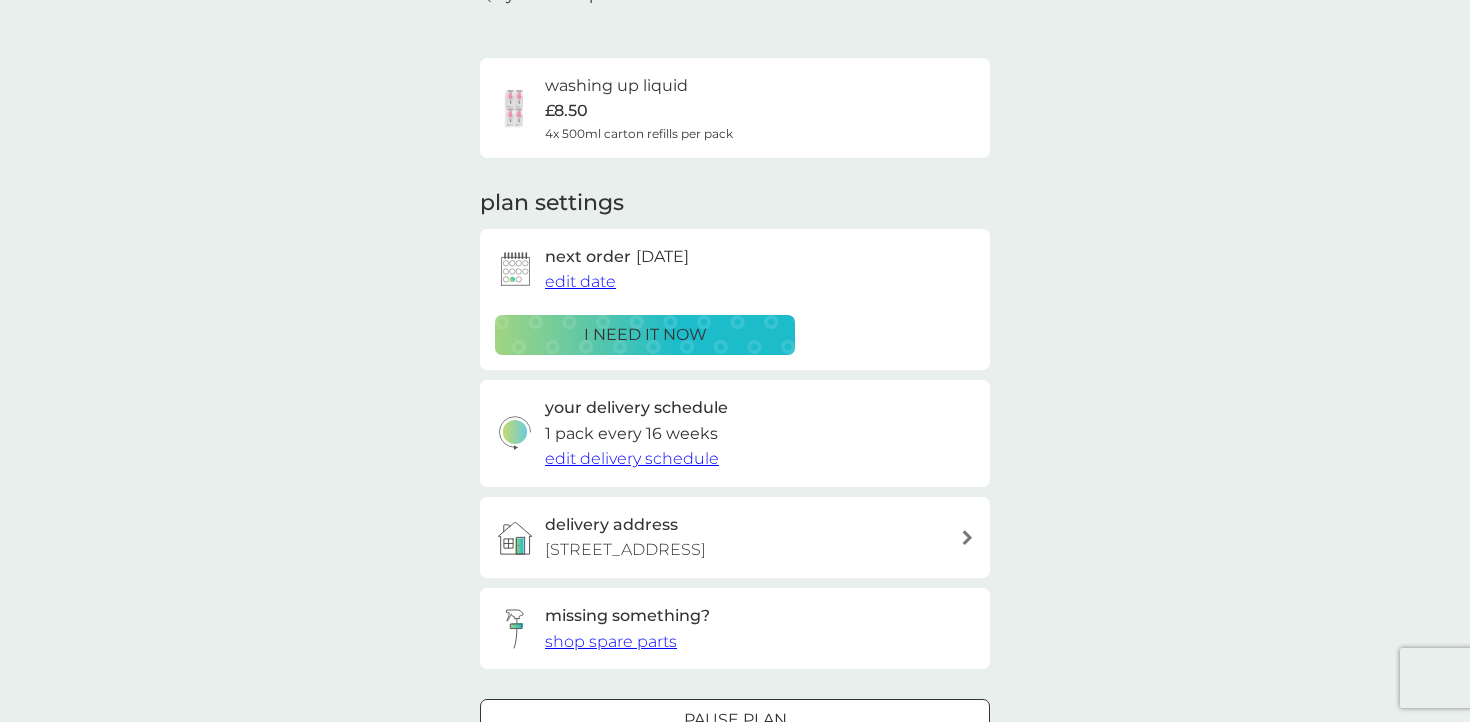 scroll, scrollTop: 111, scrollLeft: 0, axis: vertical 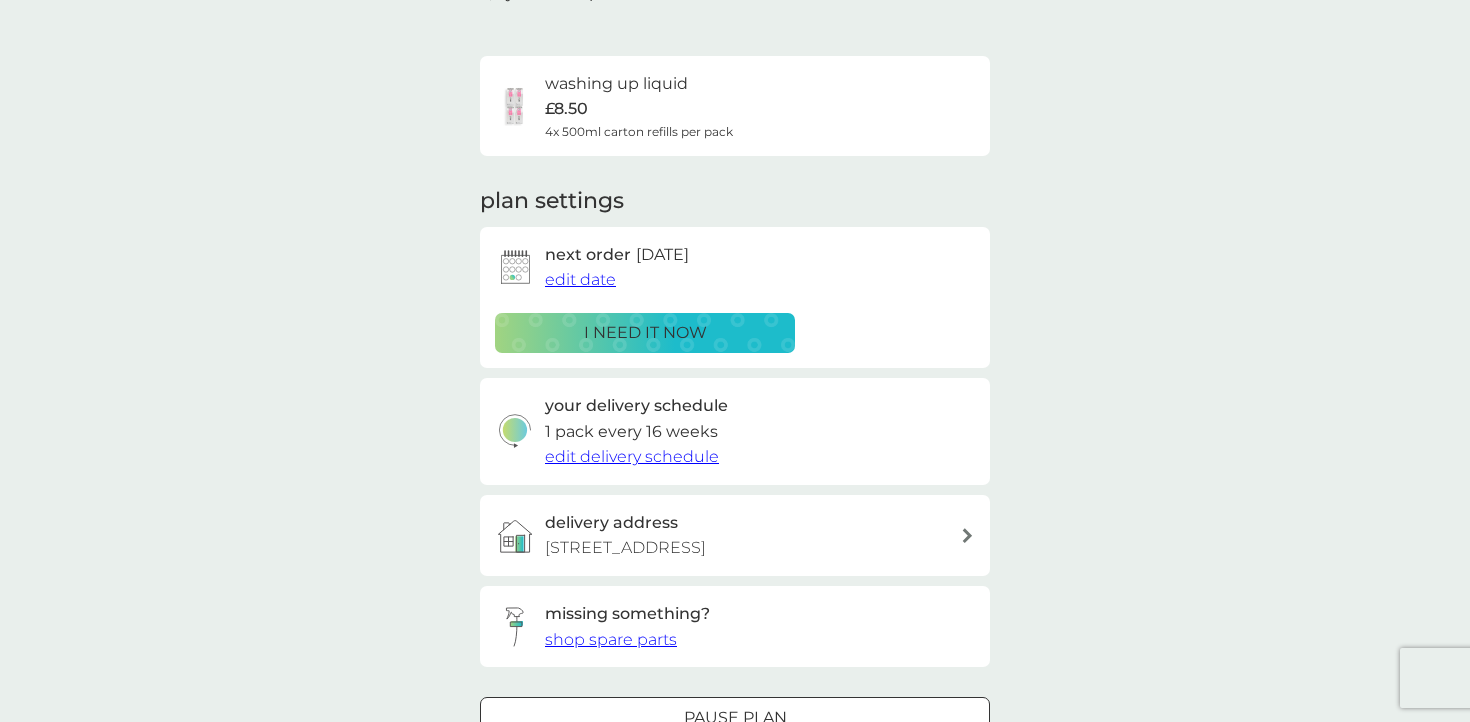 click on "edit delivery schedule" at bounding box center [632, 456] 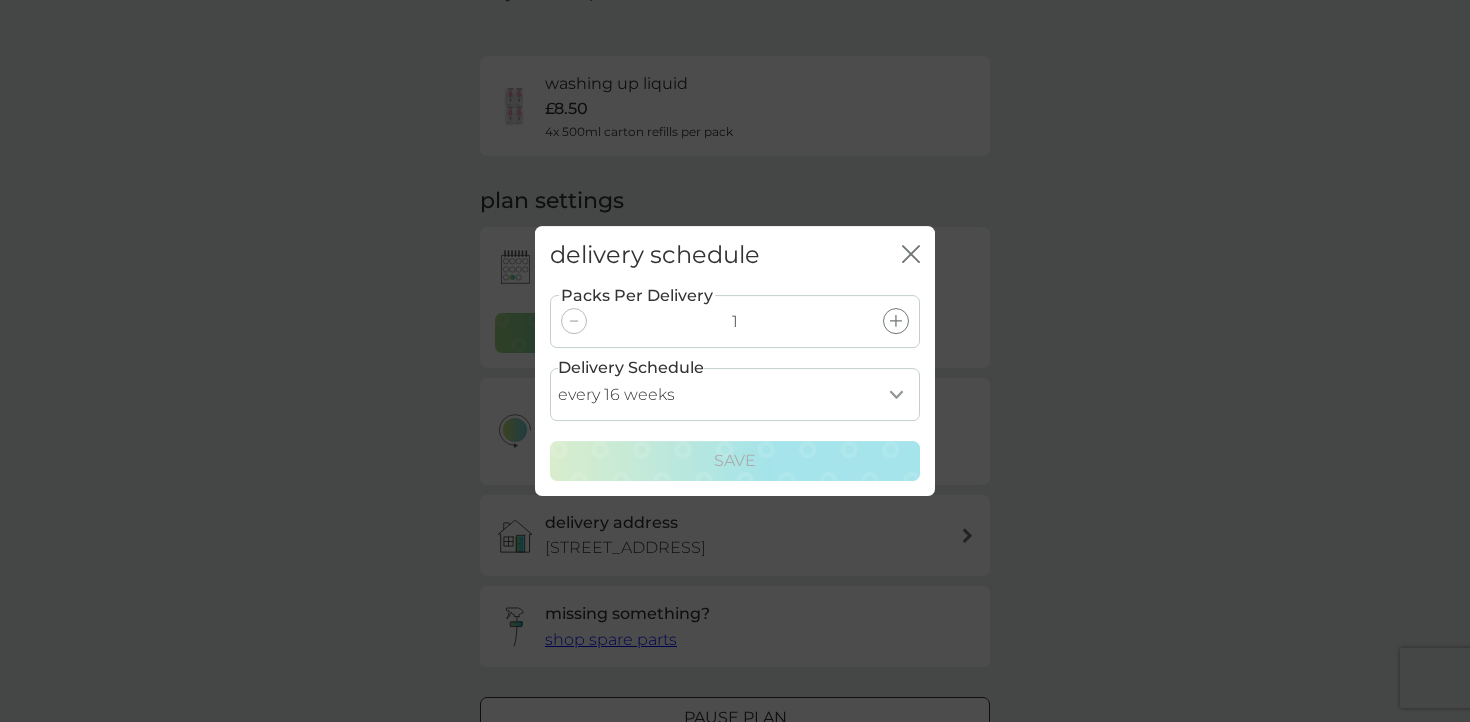 click on "close" 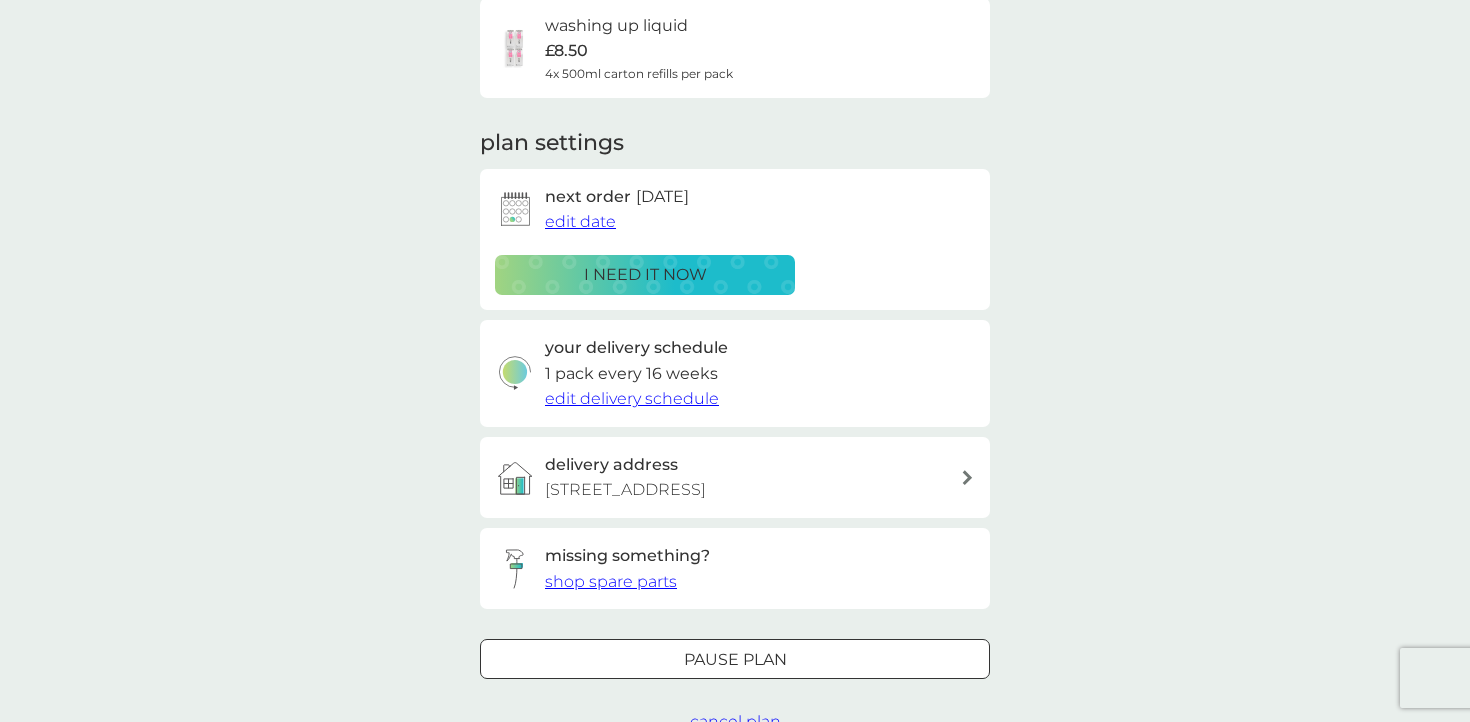 scroll, scrollTop: 172, scrollLeft: 0, axis: vertical 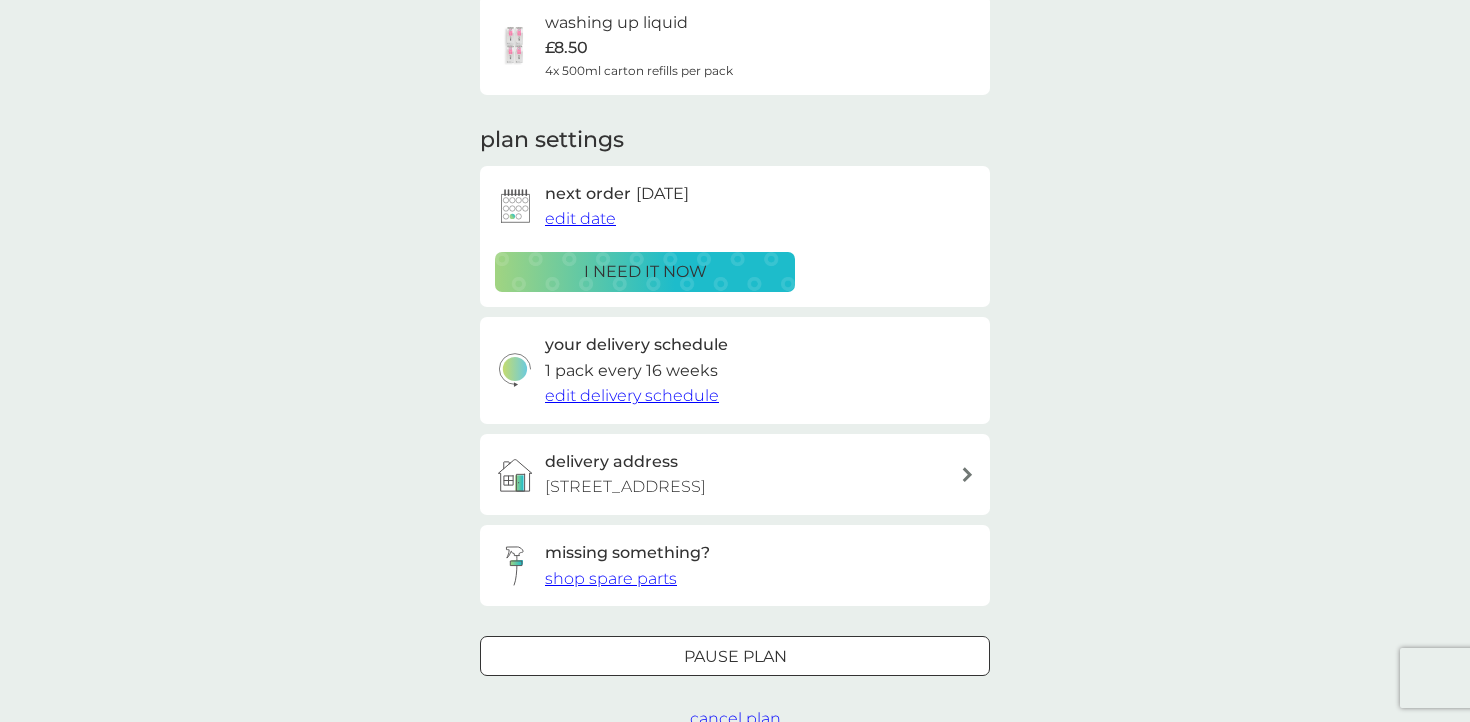 click on "edit delivery schedule" at bounding box center [632, 395] 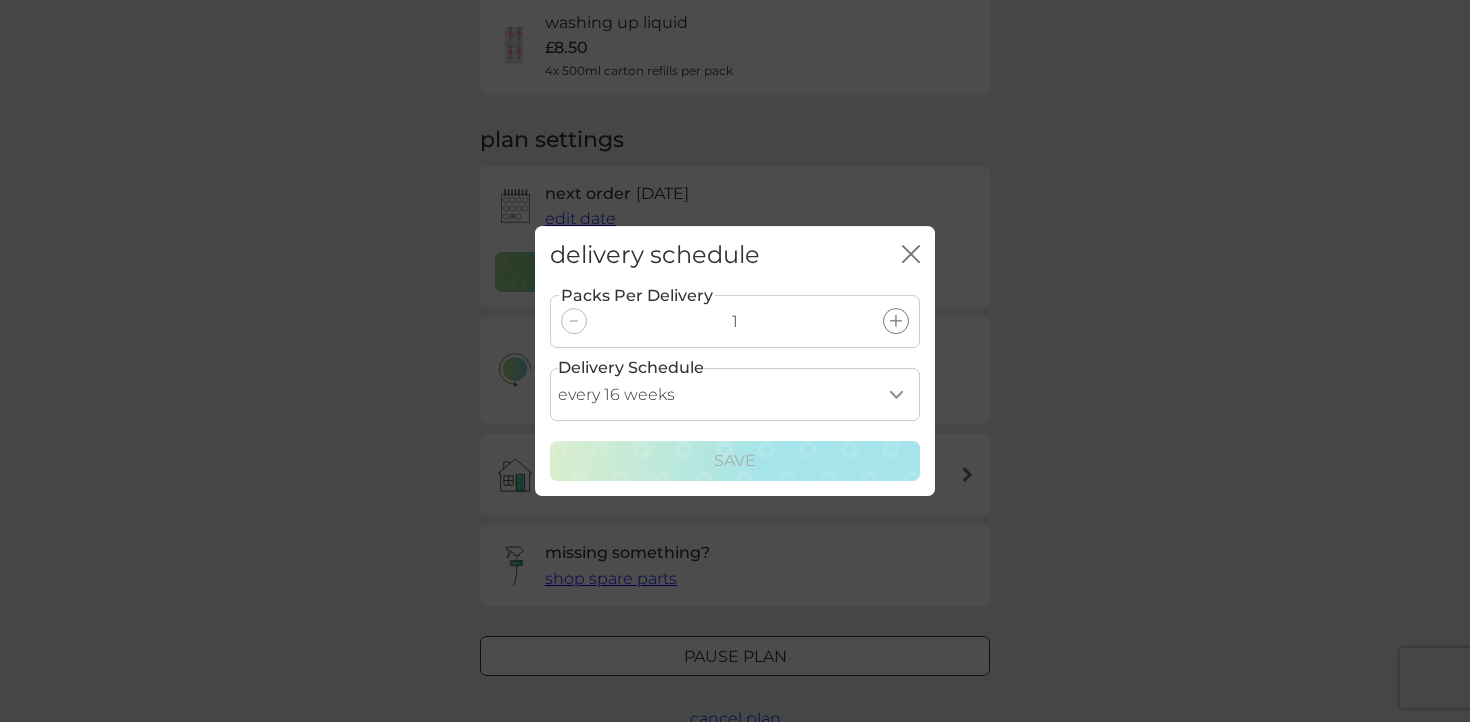click on "every 1 week every 2 weeks every 3 weeks every 4 weeks every 5 weeks every 6 weeks every 7 weeks every 8 weeks every 9 weeks every 10 weeks every 11 weeks every 12 weeks every 13 weeks every 14 weeks every 15 weeks every 16 weeks every 17 weeks every 18 weeks every 19 weeks every 20 weeks every 21 weeks every 22 weeks every 23 weeks every 24 weeks every 25 weeks every 26 weeks every 27 weeks every 28 weeks every 29 weeks every 30 weeks" at bounding box center (735, 394) 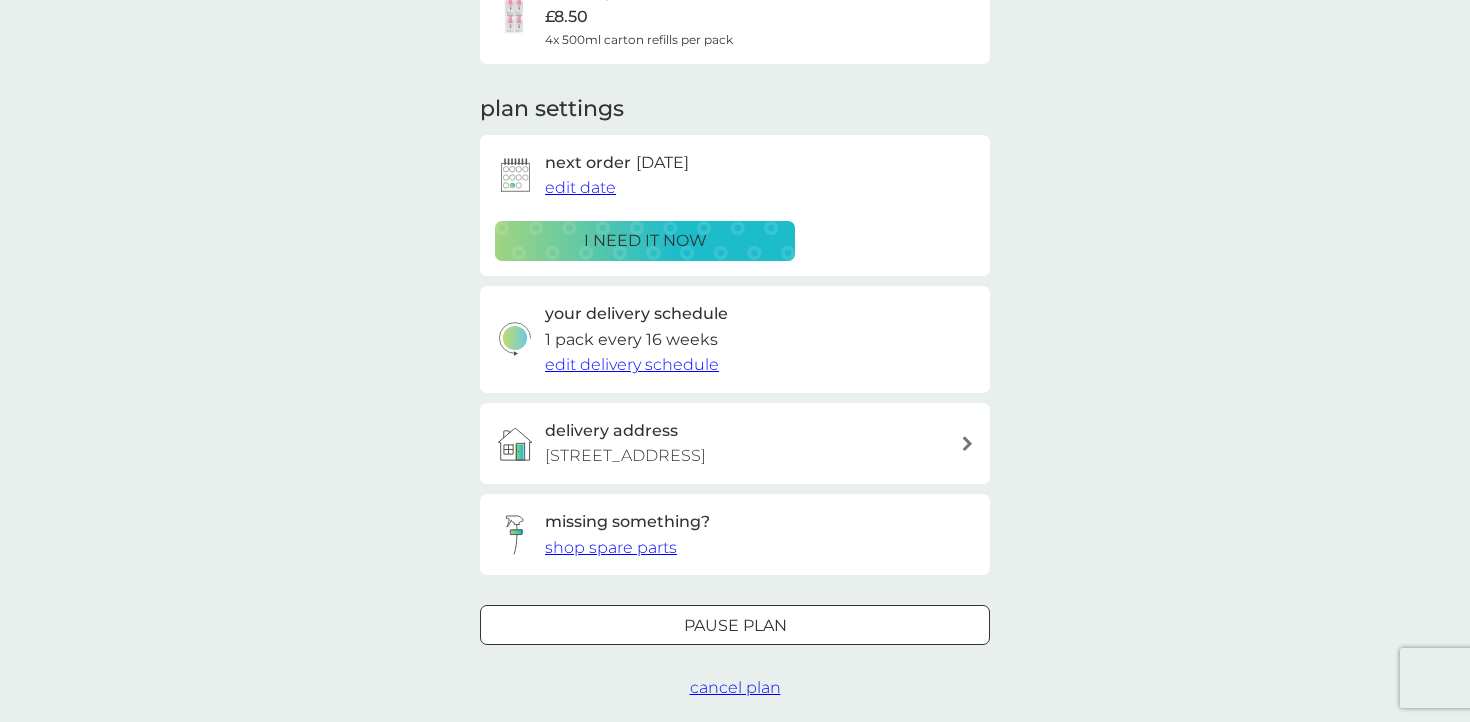 scroll, scrollTop: 208, scrollLeft: 0, axis: vertical 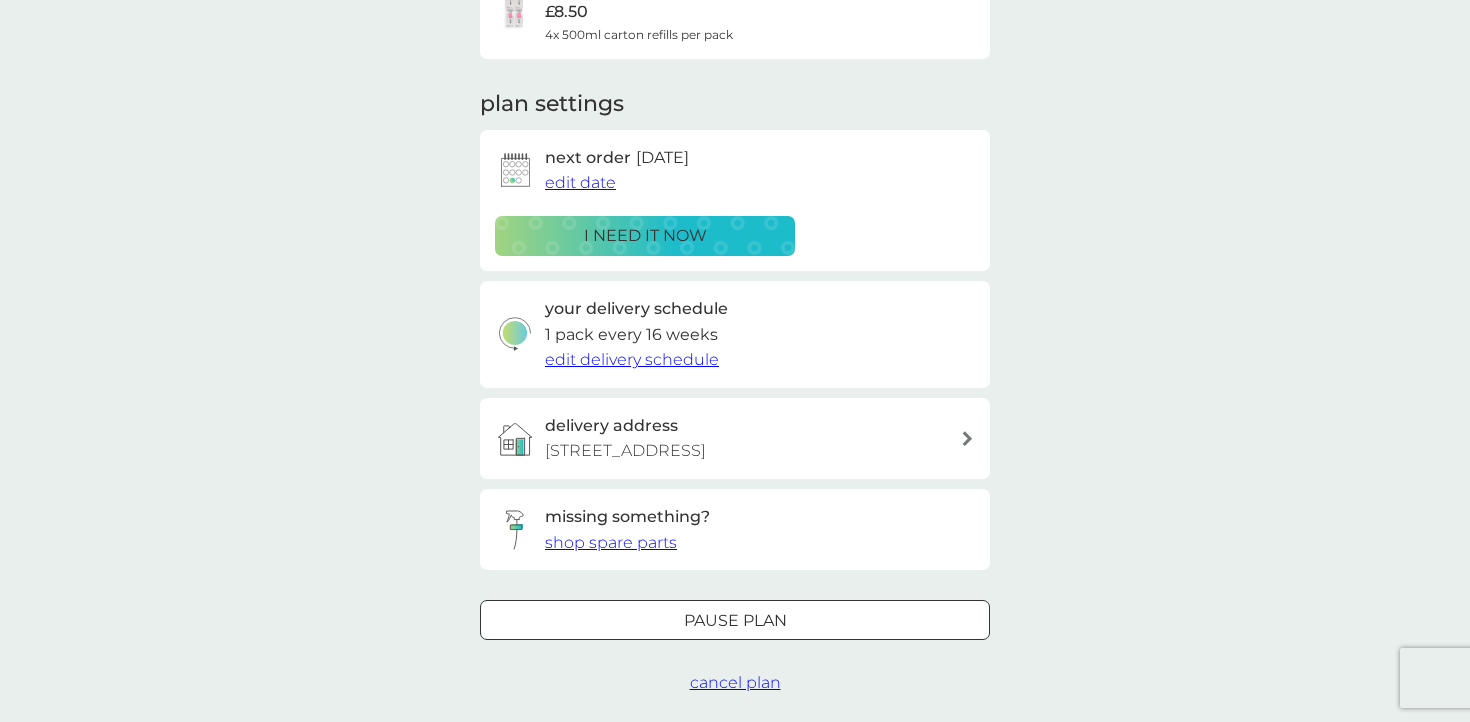 click on "edit date" at bounding box center [580, 182] 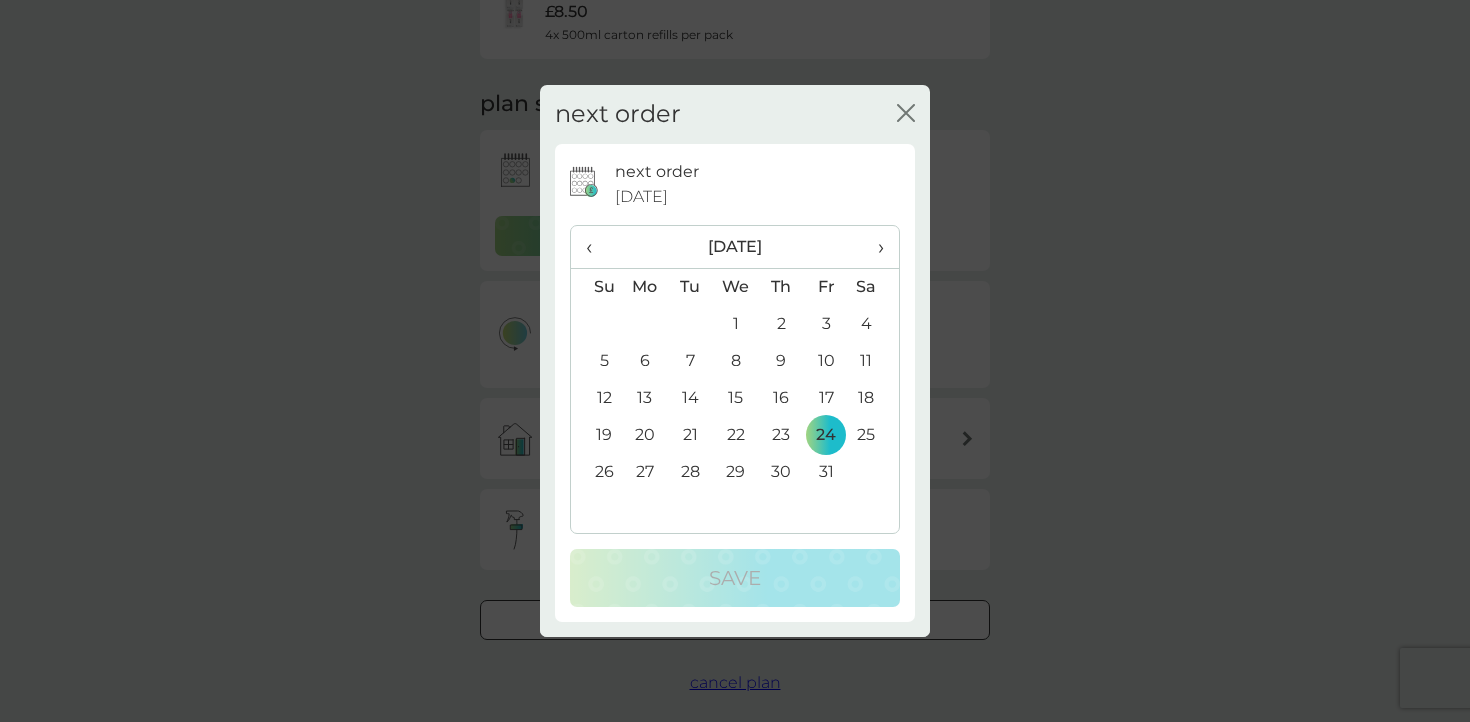 click 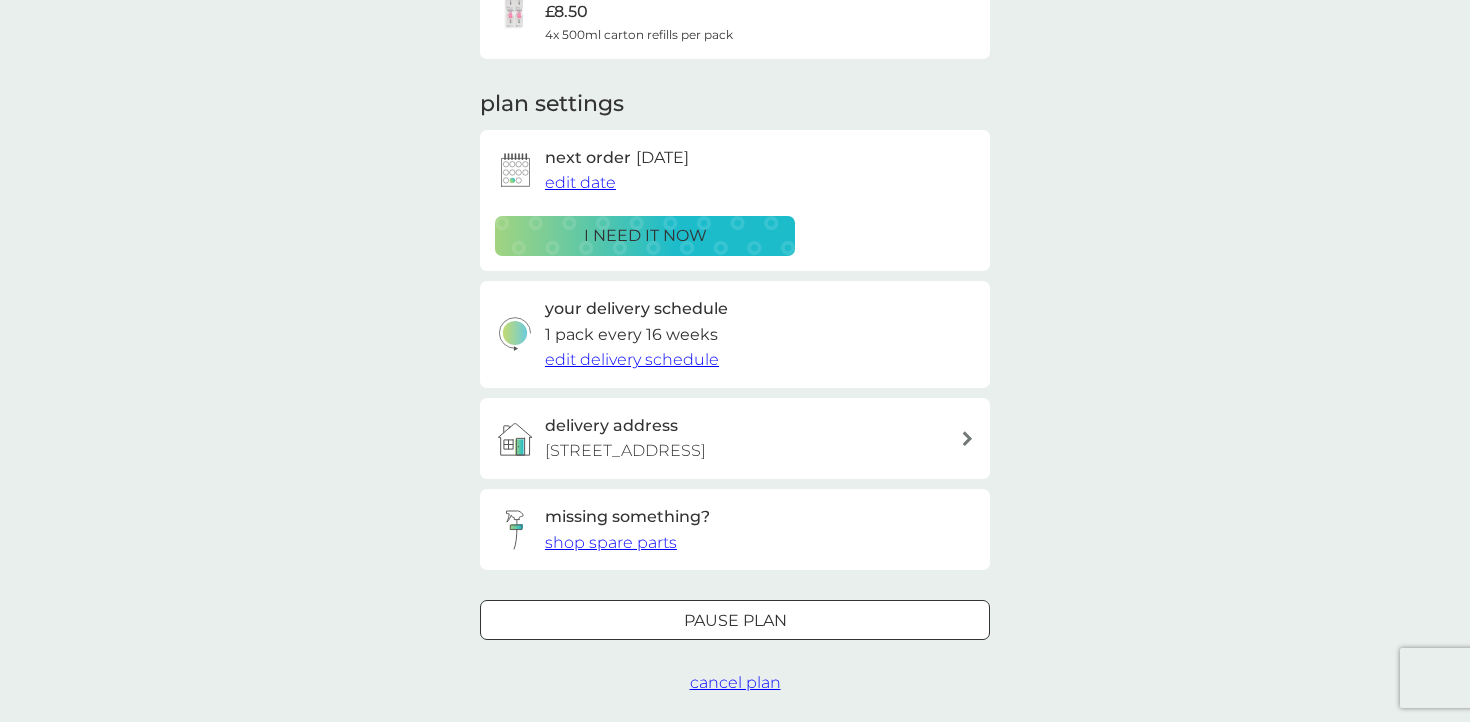 click on "Pause plan" at bounding box center (735, 621) 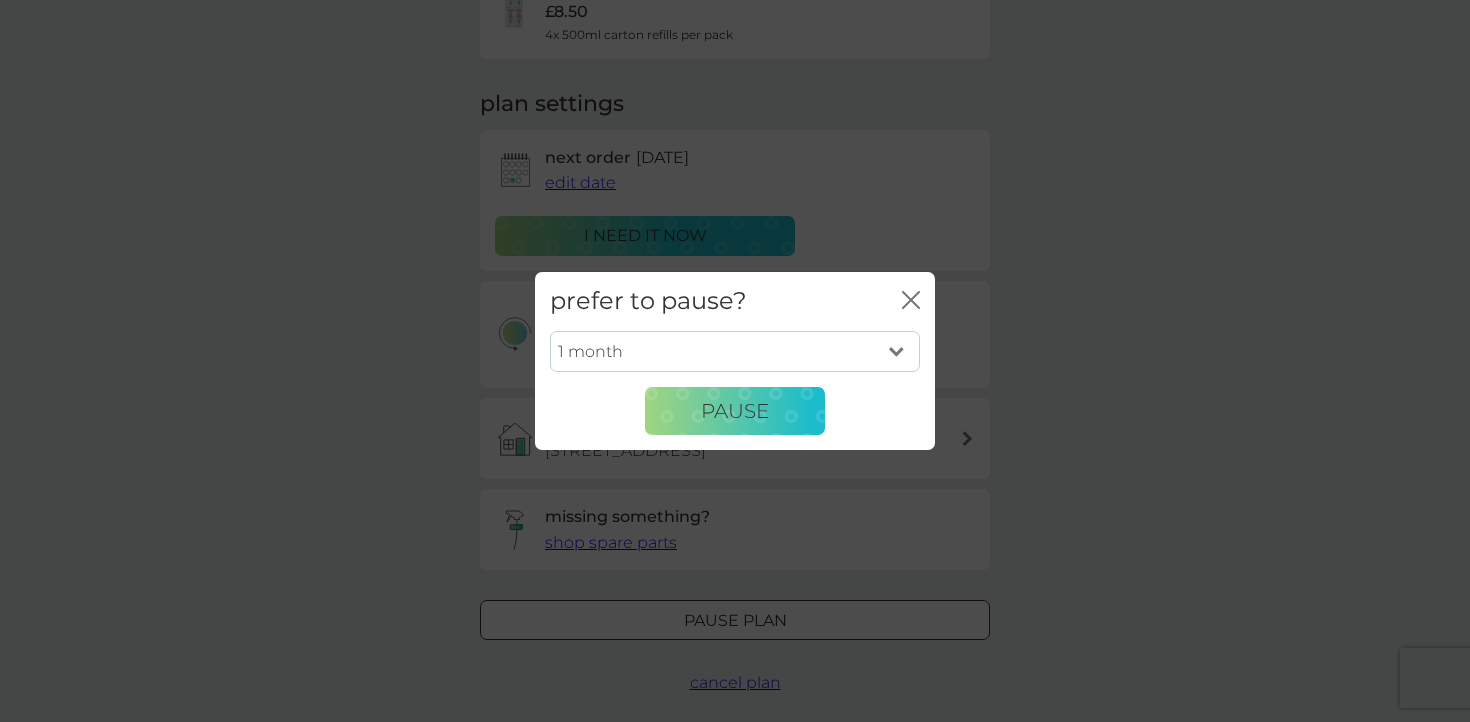 select on "6" 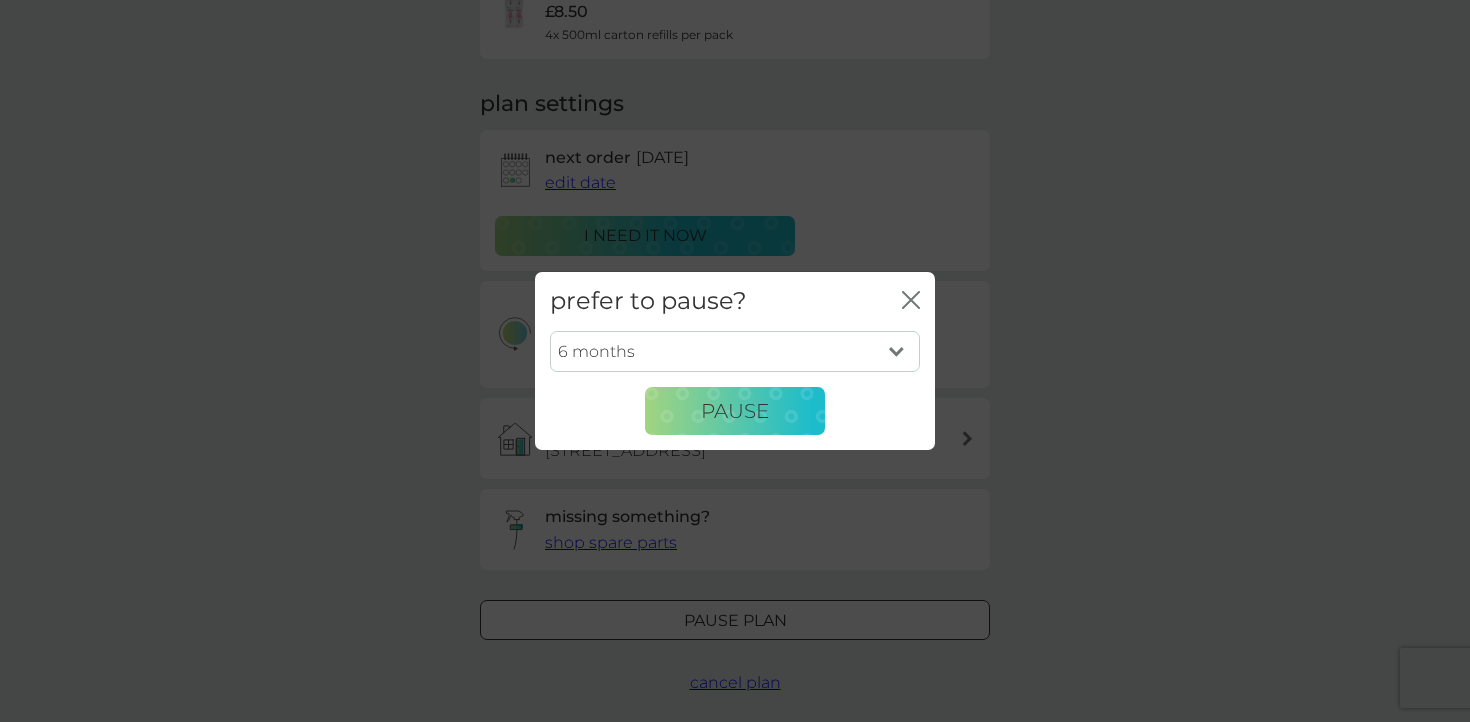 click on "6 months" at bounding box center [0, 0] 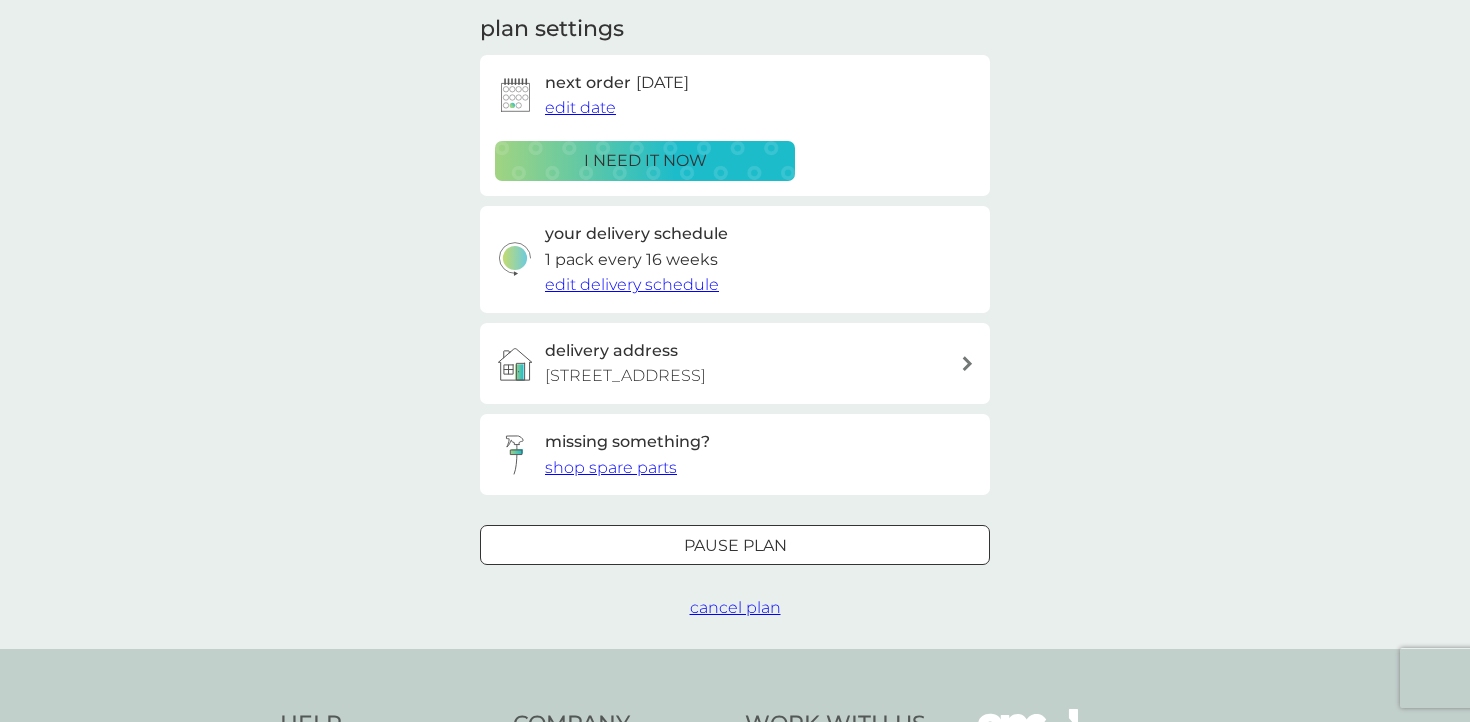 scroll, scrollTop: 0, scrollLeft: 0, axis: both 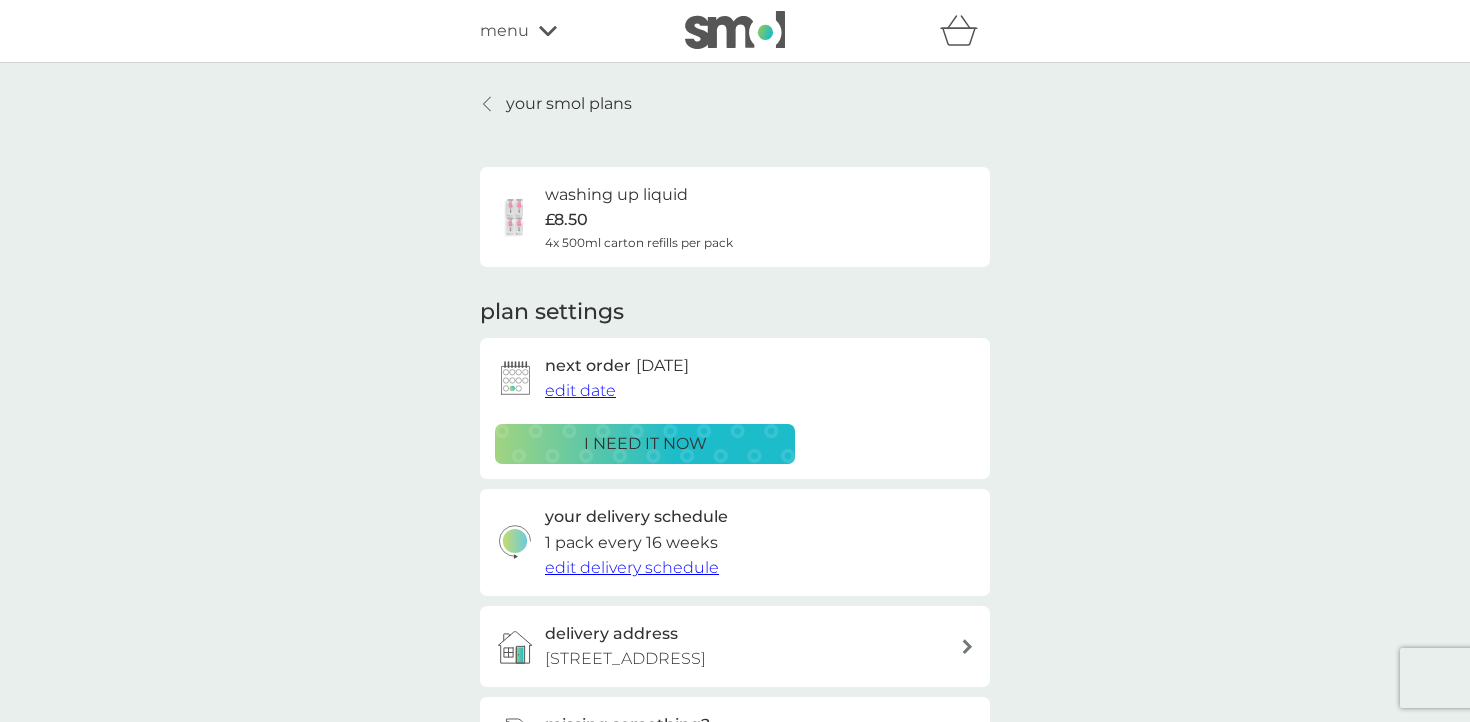 click 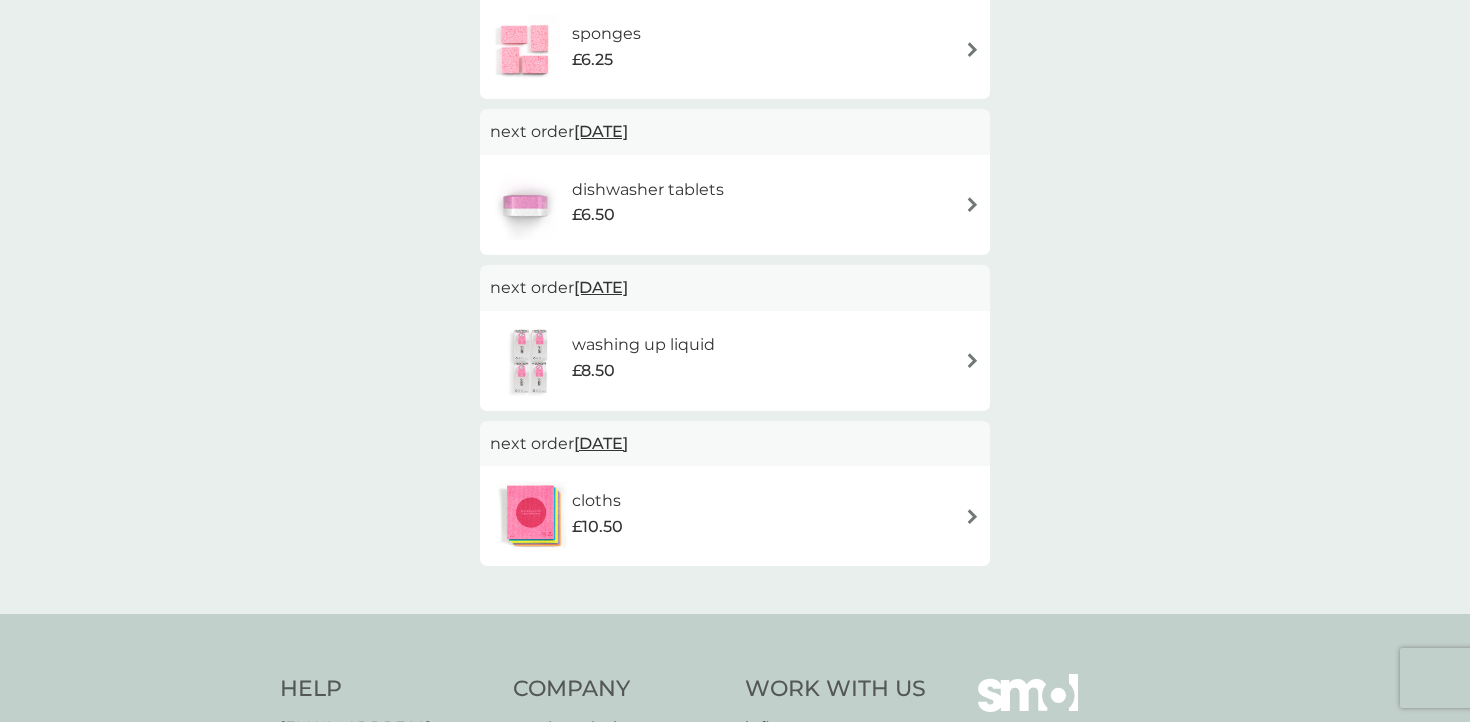 scroll, scrollTop: 622, scrollLeft: 0, axis: vertical 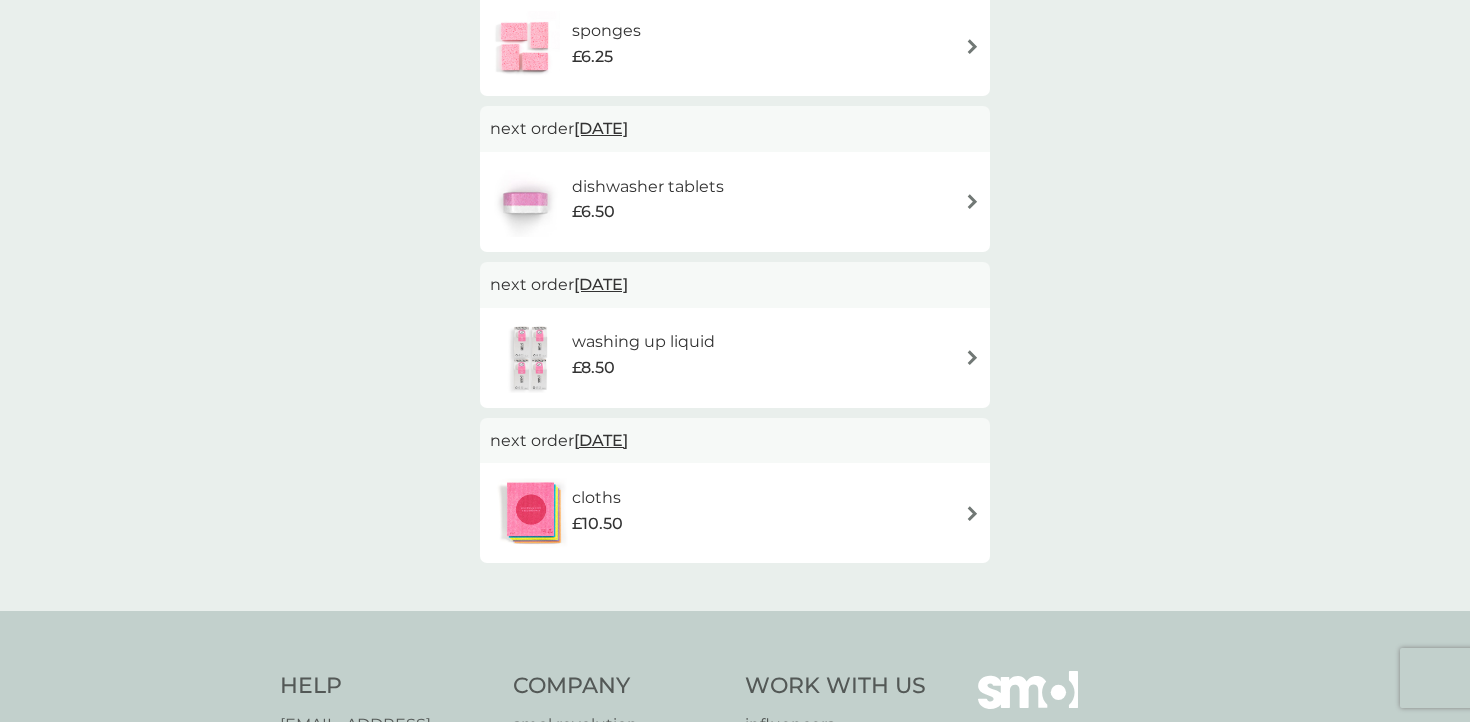 click at bounding box center [972, 513] 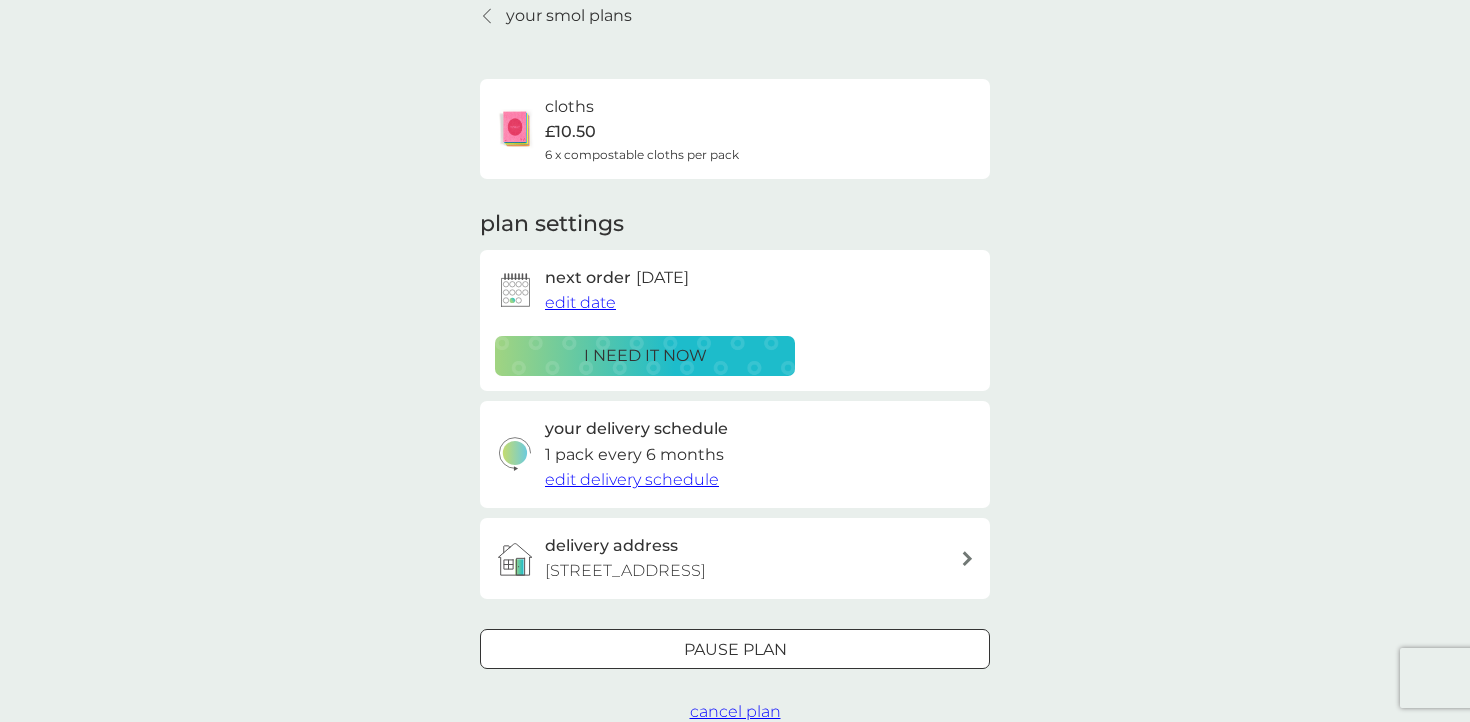 scroll, scrollTop: 89, scrollLeft: 0, axis: vertical 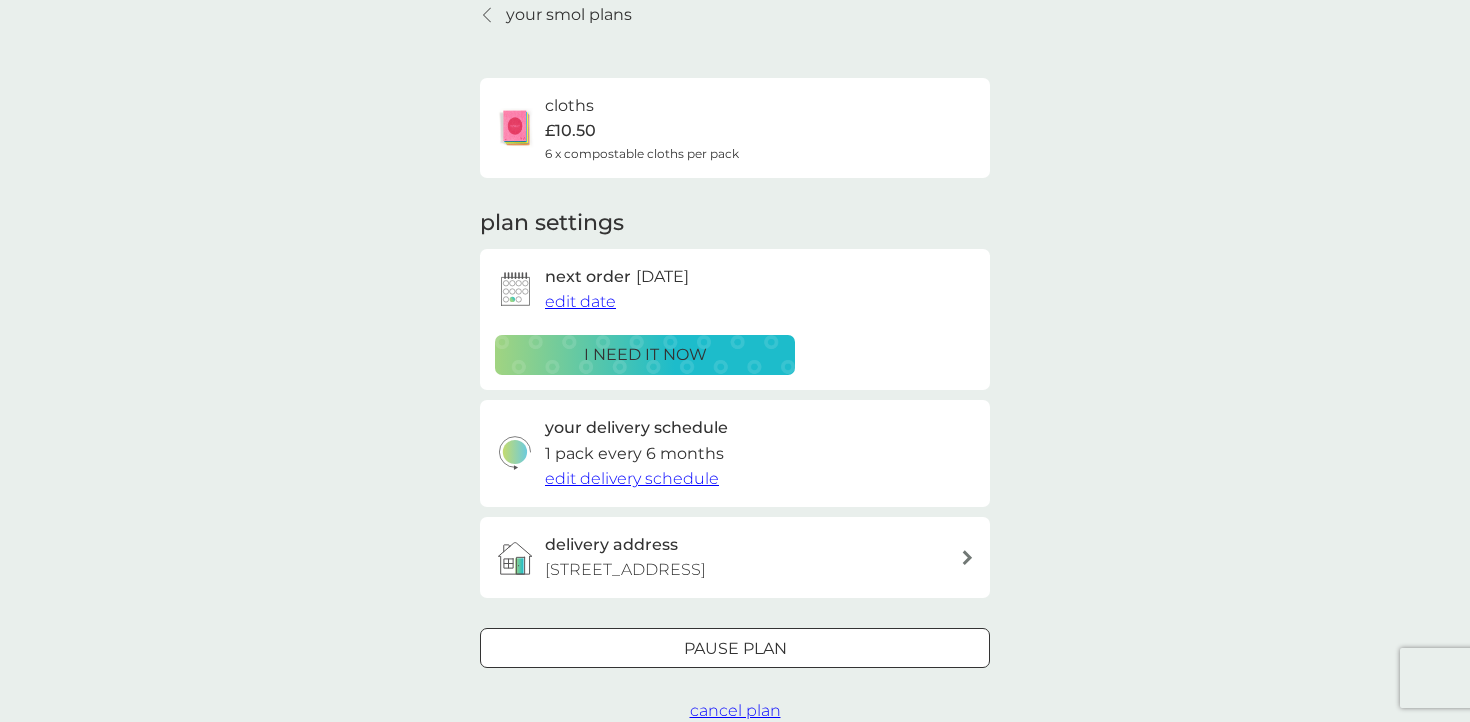 click 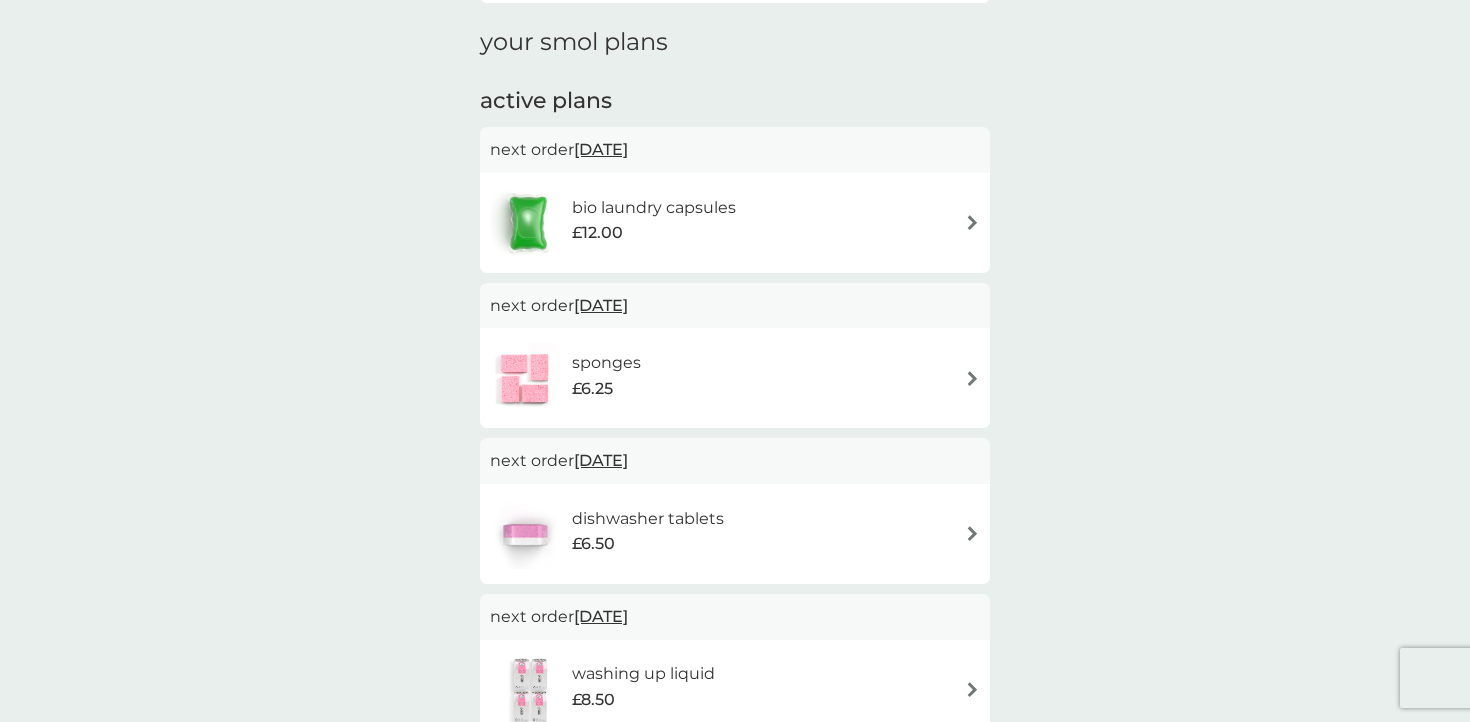 scroll, scrollTop: 296, scrollLeft: 0, axis: vertical 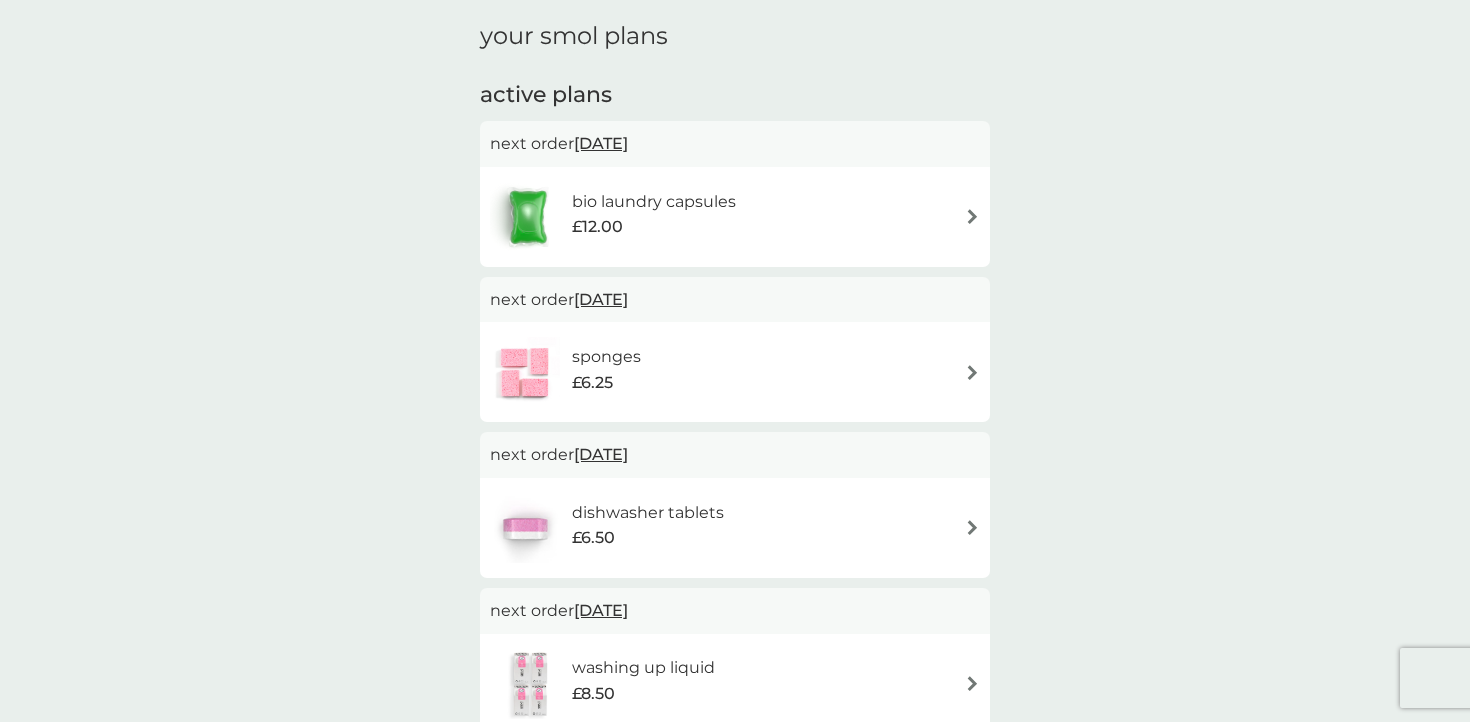 click at bounding box center [972, 372] 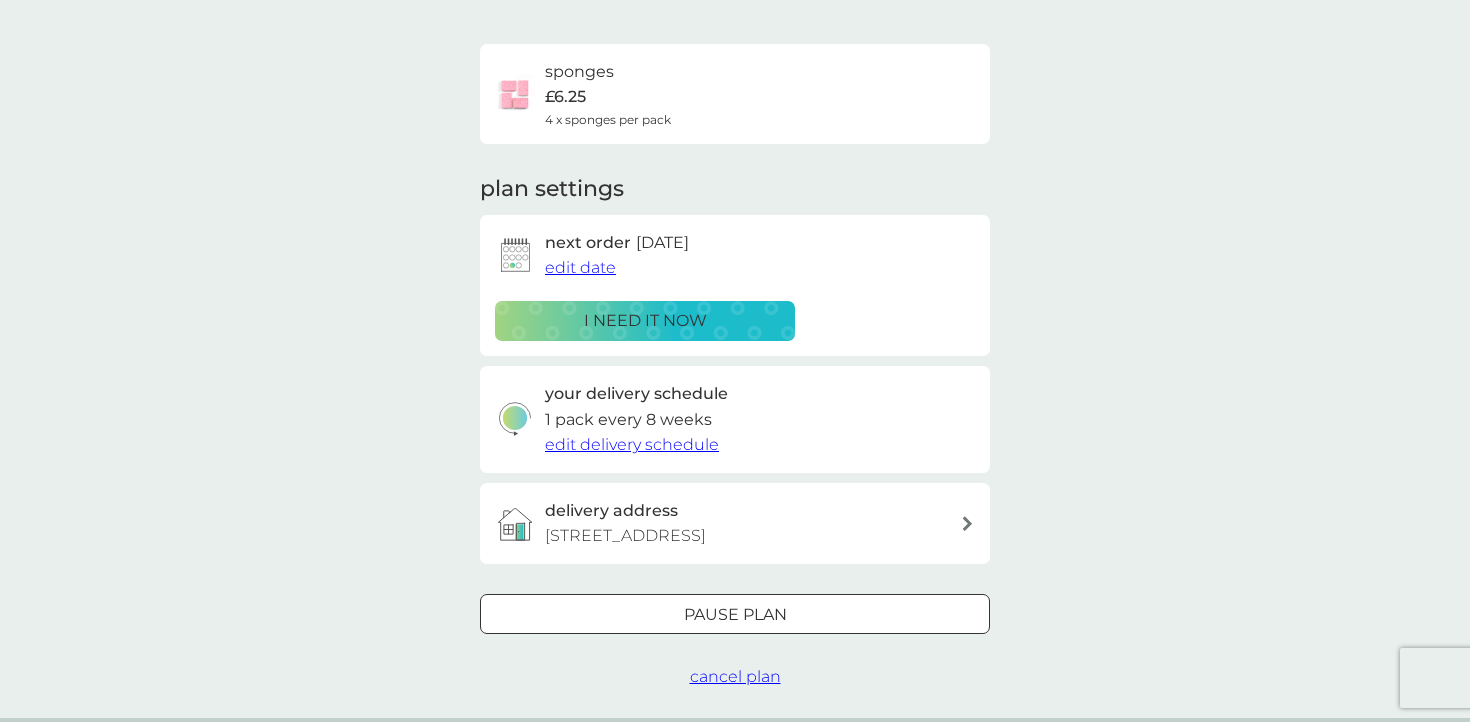 scroll, scrollTop: 154, scrollLeft: 0, axis: vertical 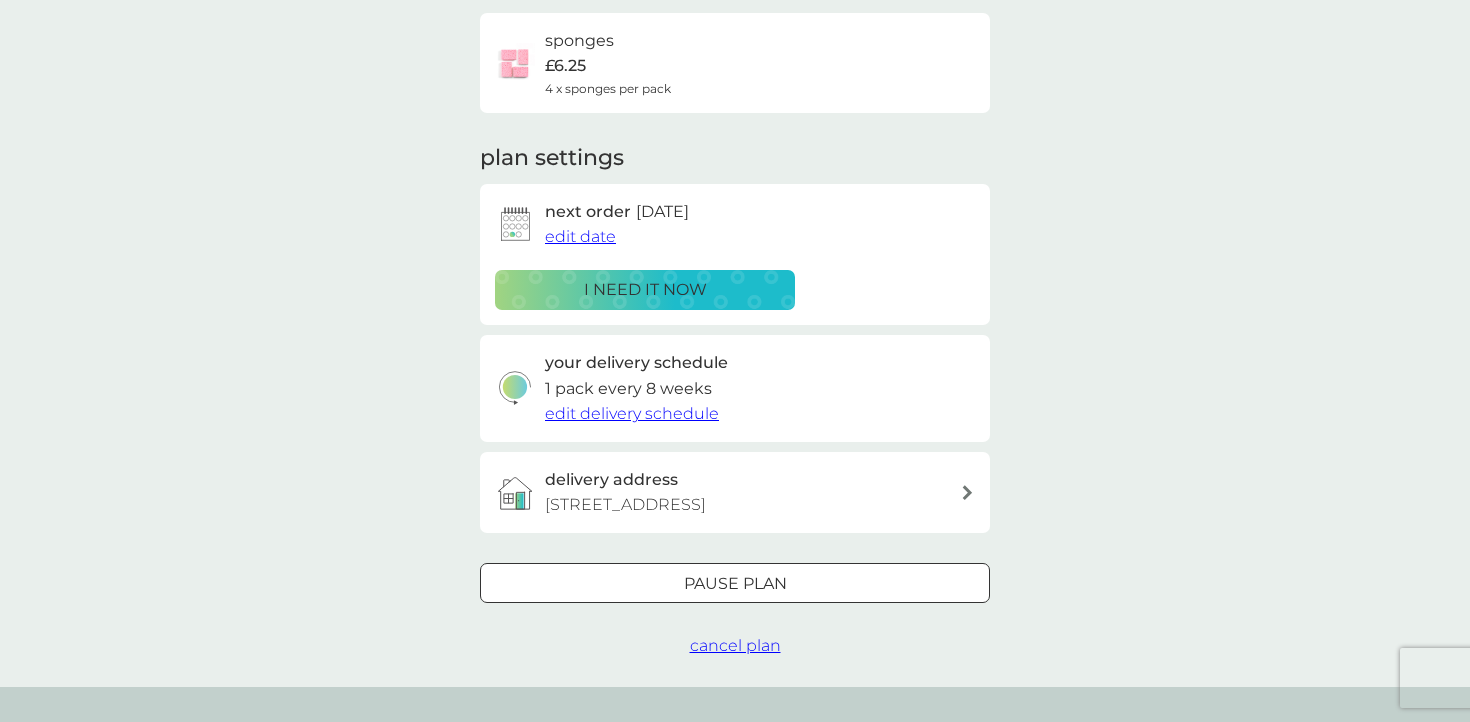 click on "edit delivery schedule" at bounding box center [632, 413] 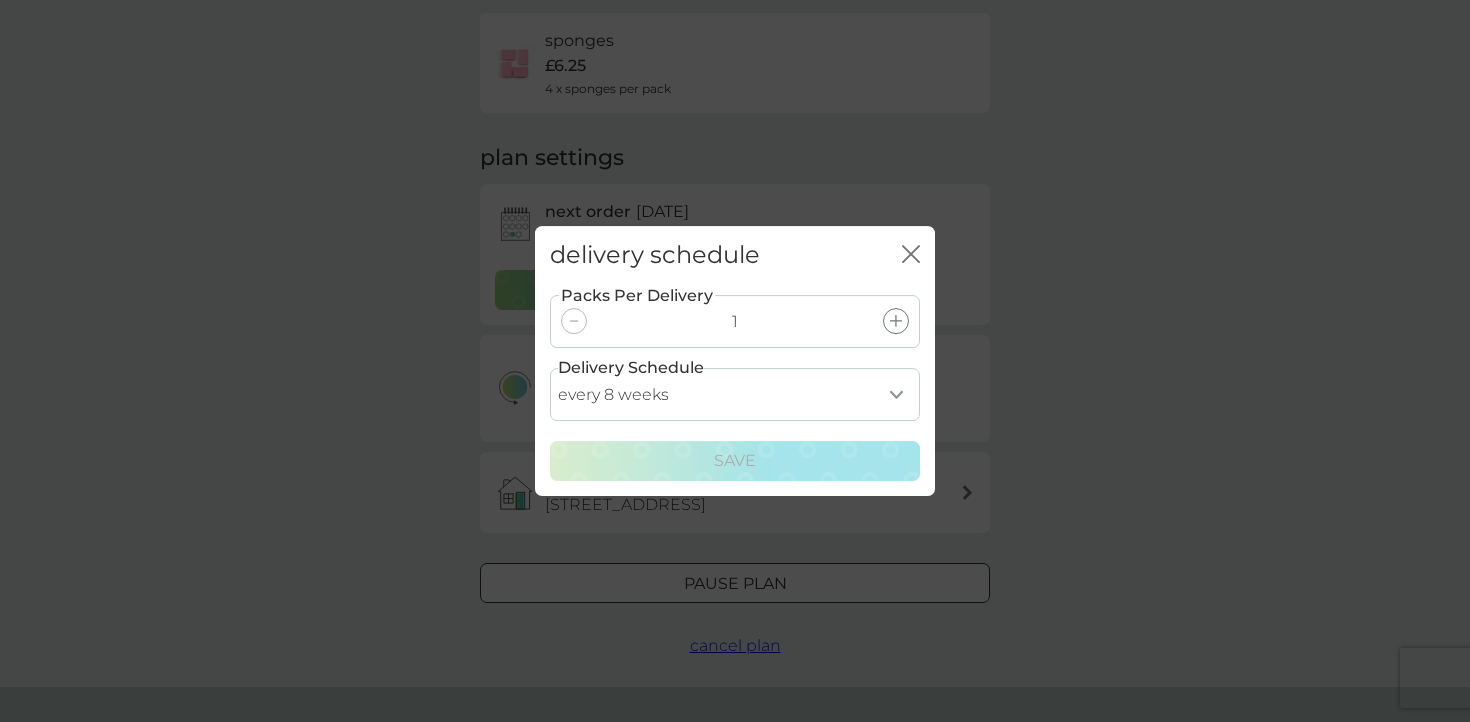 click on "every 1 week every 2 weeks every 3 weeks every 4 weeks every 5 weeks every 6 weeks every 7 weeks every 8 weeks every 9 weeks every 10 weeks every 11 weeks every 12 weeks every 13 weeks every 14 weeks every 15 weeks every 16 weeks every 17 weeks every 18 weeks every 19 weeks every 20 weeks every 21 weeks every 22 weeks every 23 weeks every 24 weeks every 25 weeks every 26 weeks every 27 weeks every 28 weeks every 29 weeks every 30 weeks" at bounding box center [735, 394] 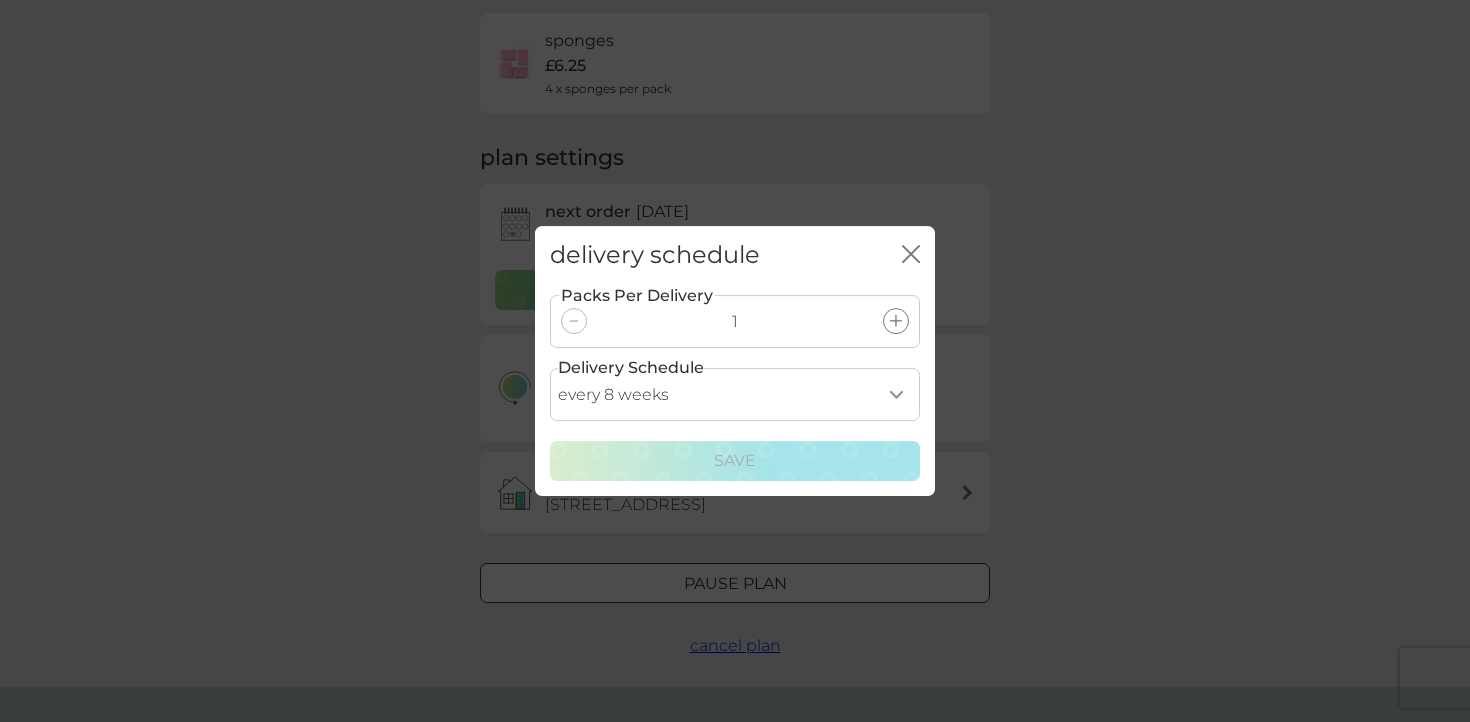select on "84" 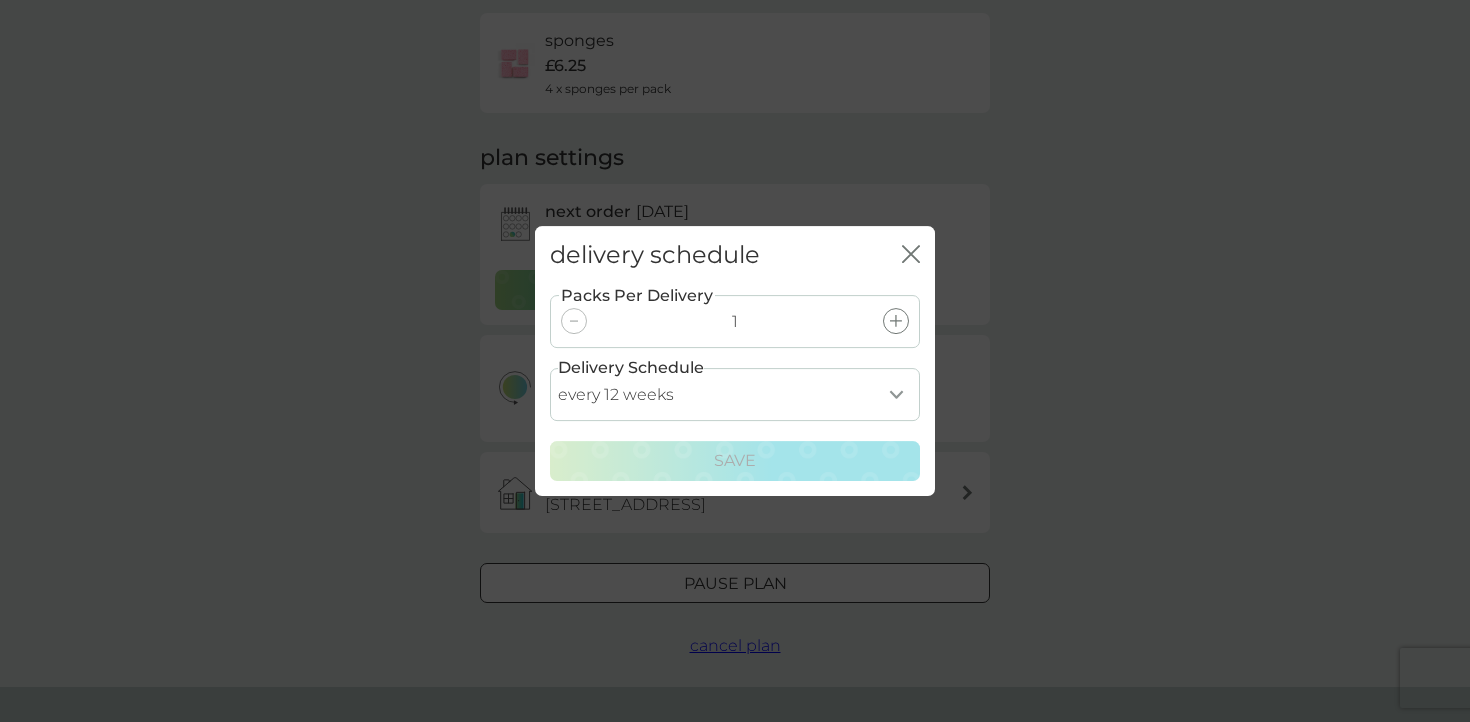 click on "every 12 weeks" at bounding box center (0, 0) 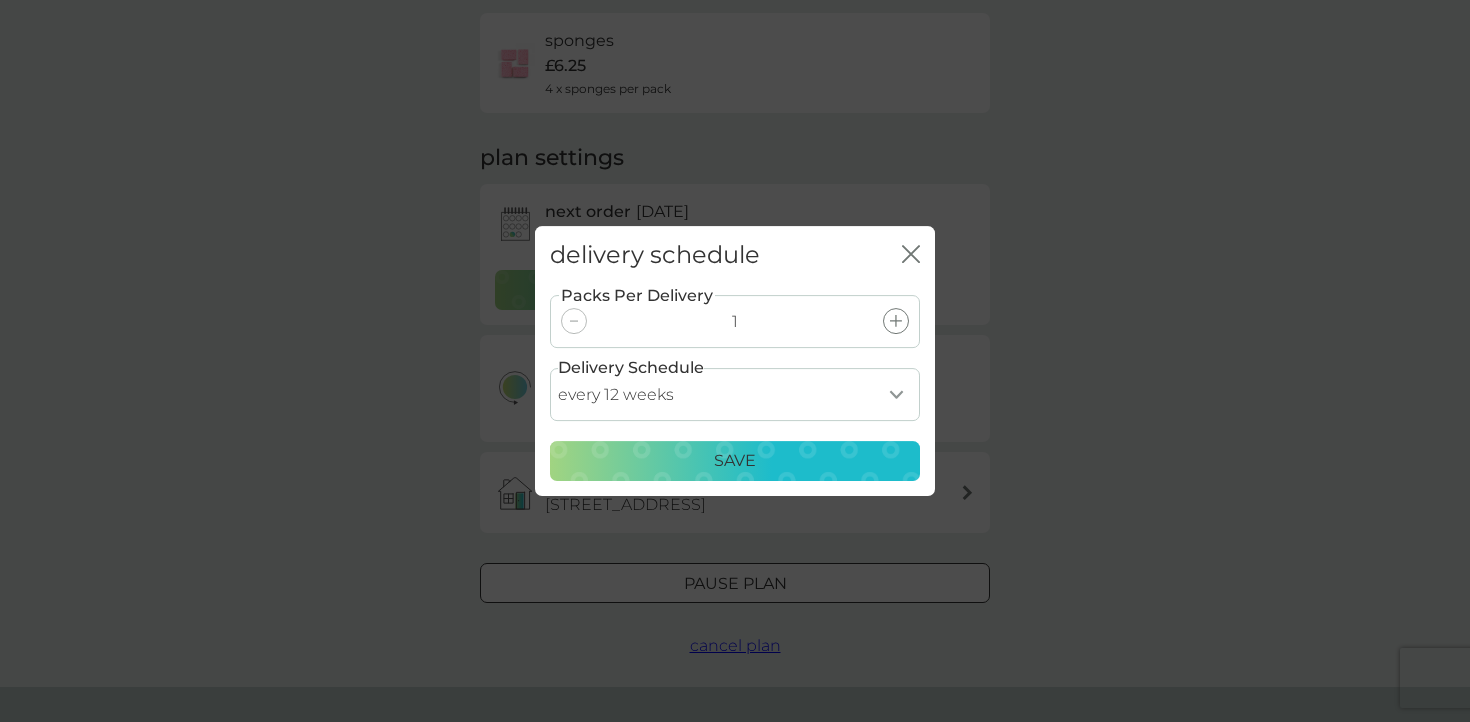 click on "Save" at bounding box center (735, 461) 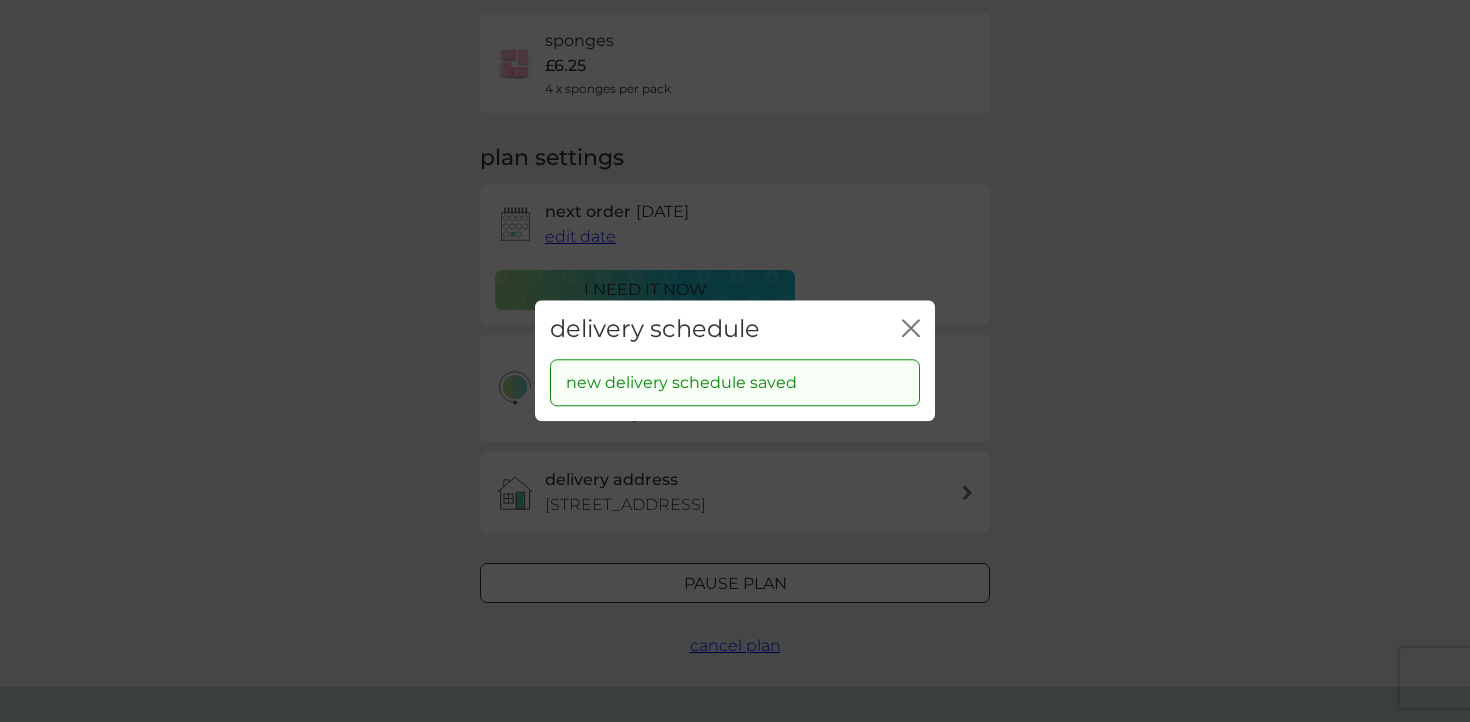 click 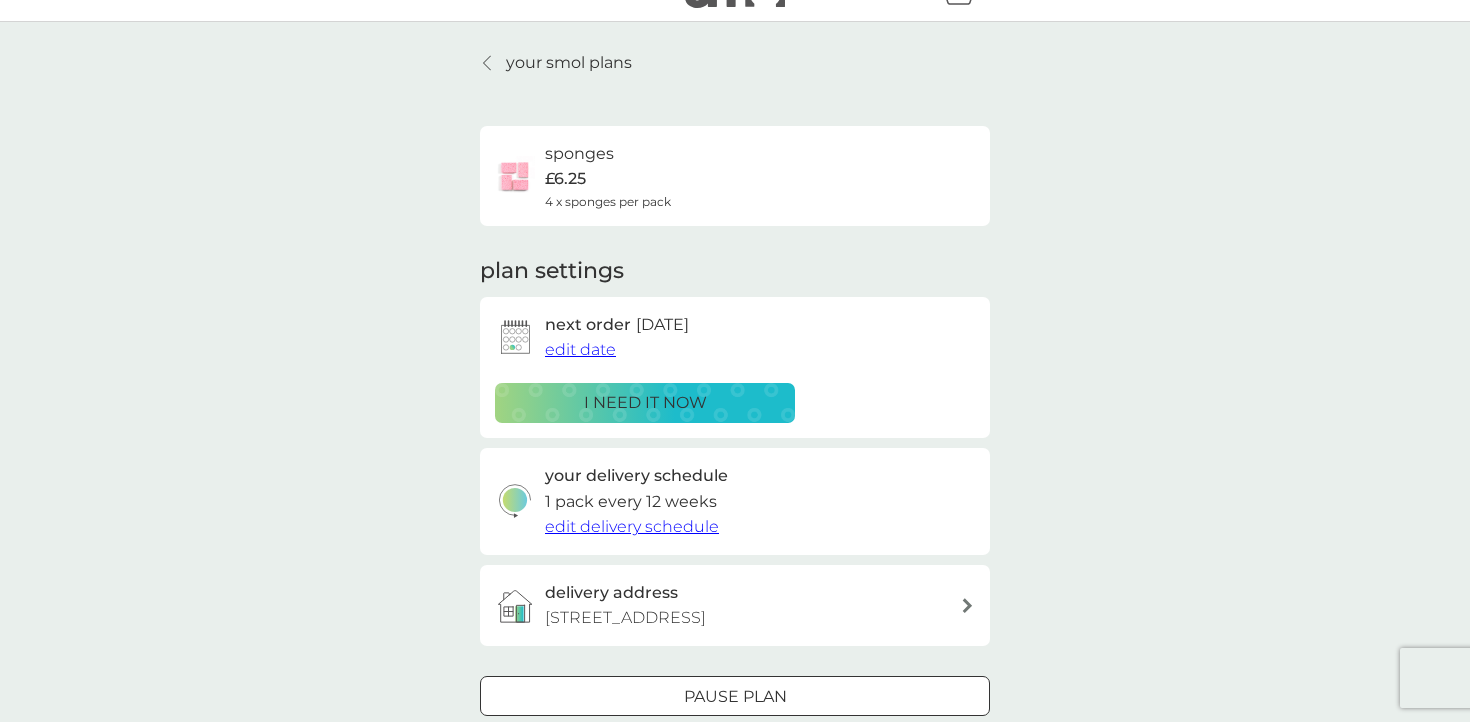 scroll, scrollTop: 0, scrollLeft: 0, axis: both 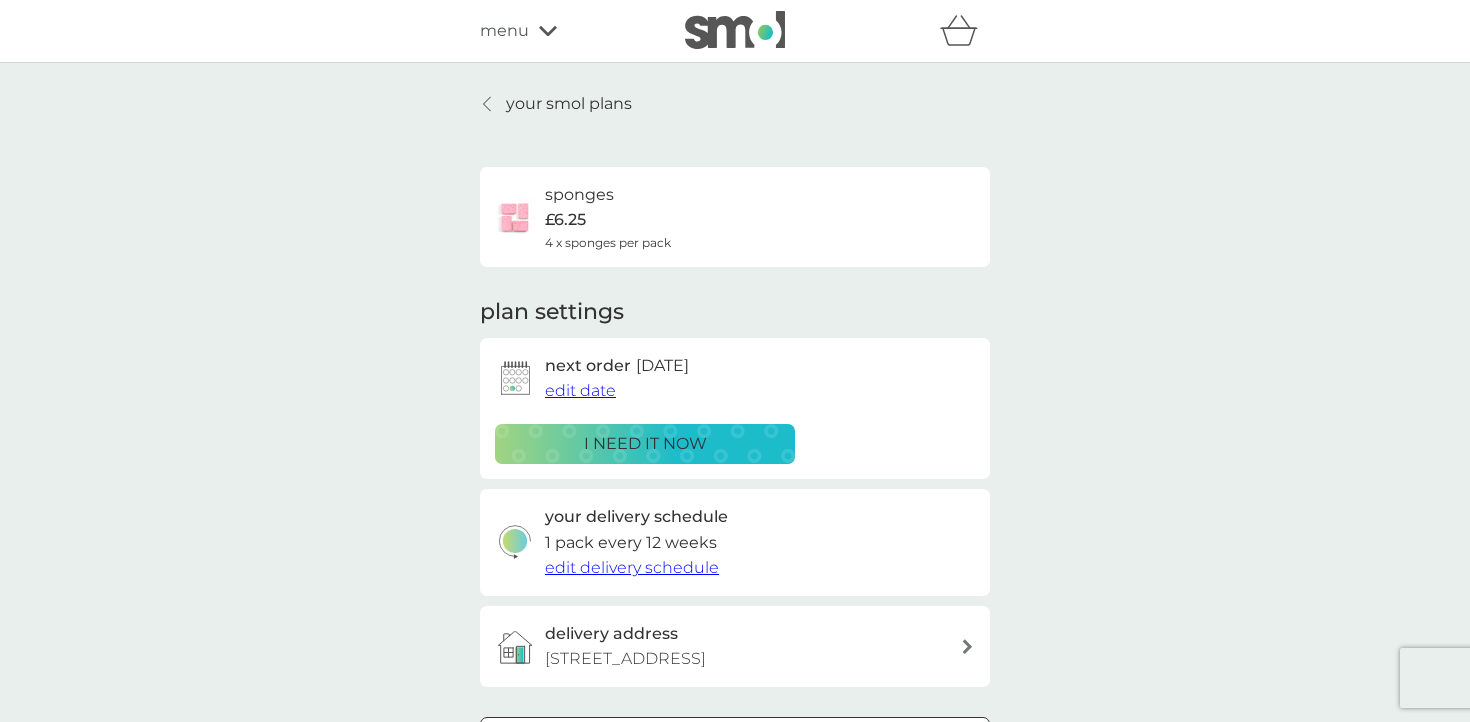 click 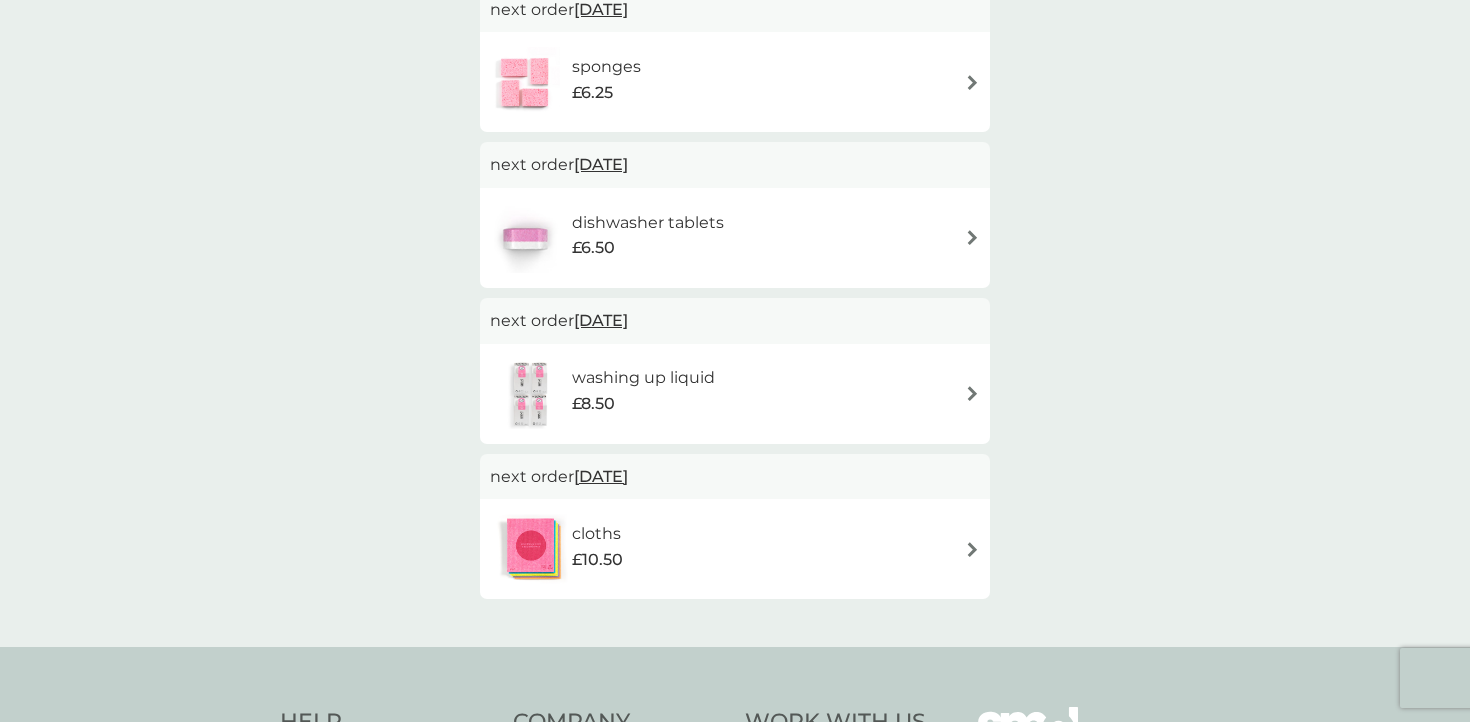 scroll, scrollTop: 587, scrollLeft: 0, axis: vertical 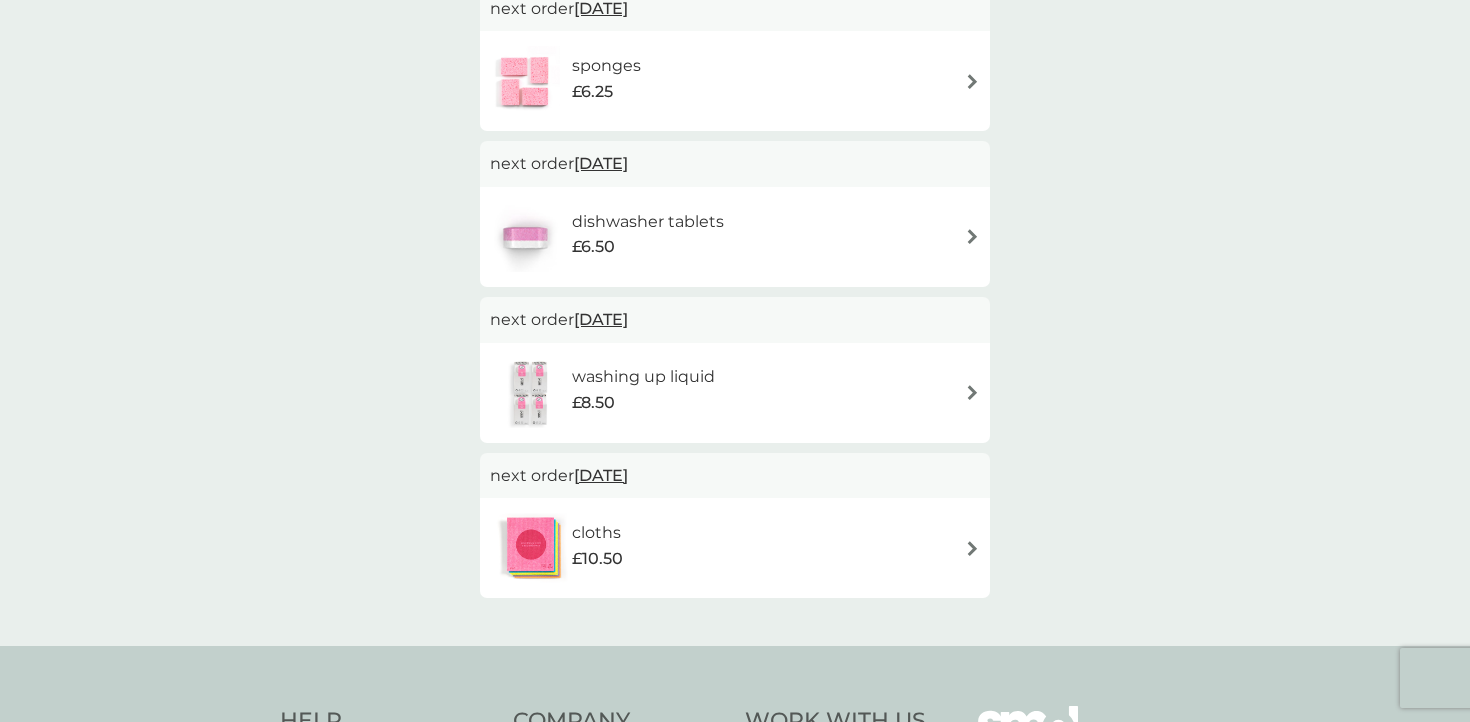 click at bounding box center [972, 236] 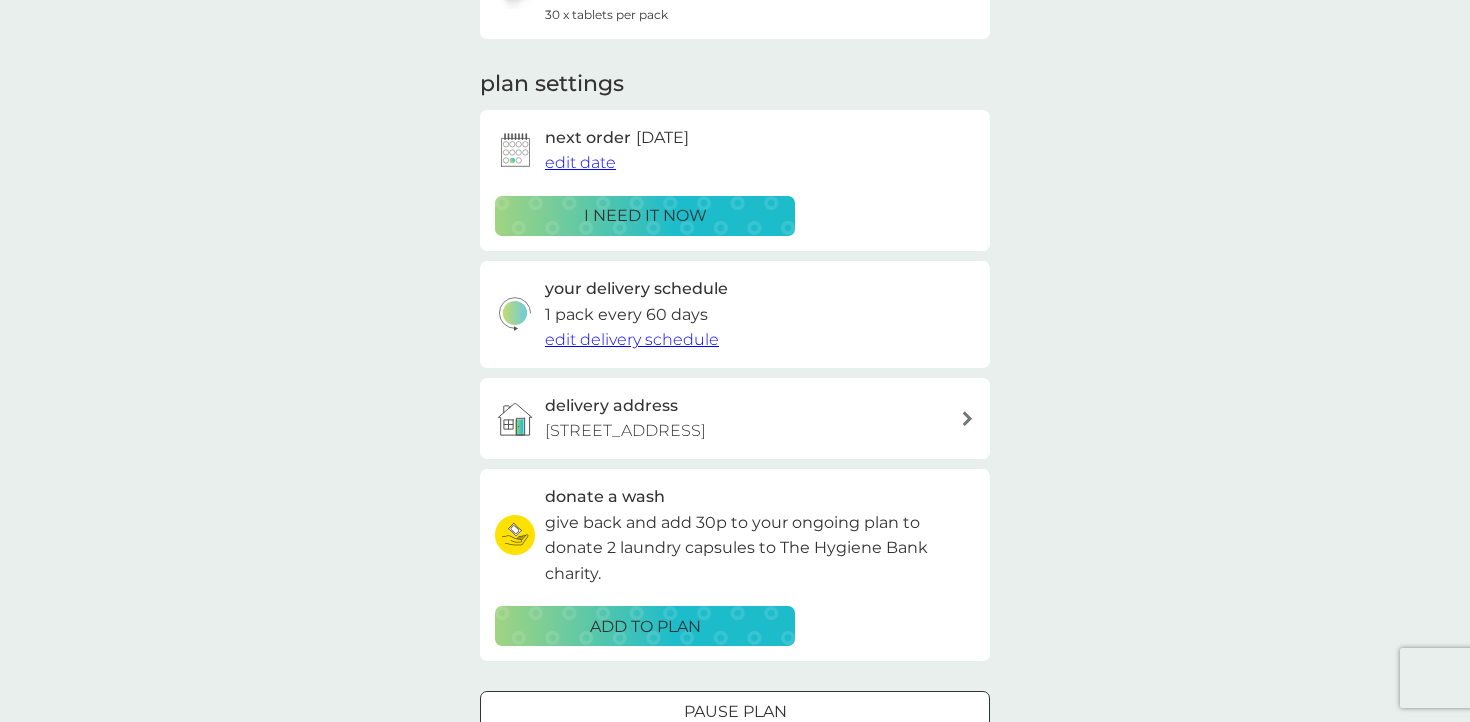 scroll, scrollTop: 220, scrollLeft: 0, axis: vertical 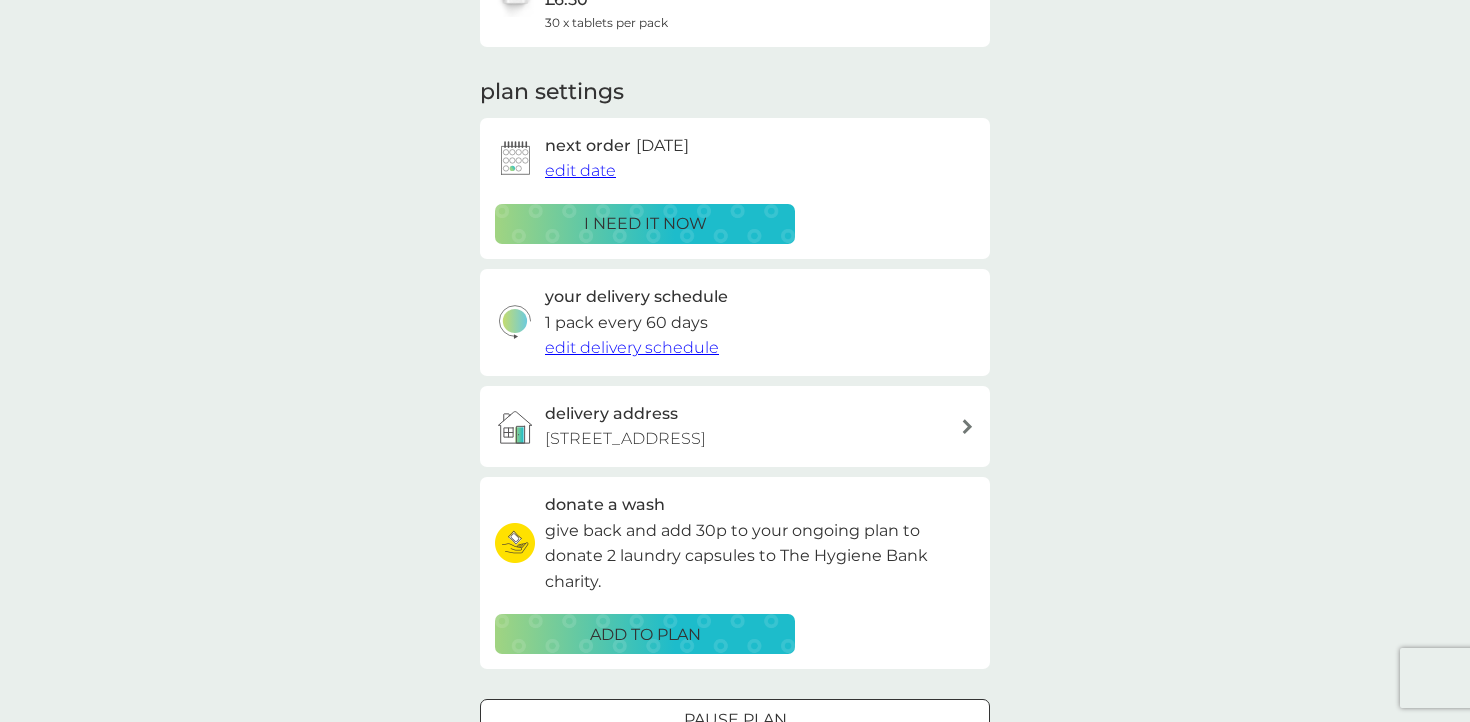 click on "edit date" at bounding box center [580, 170] 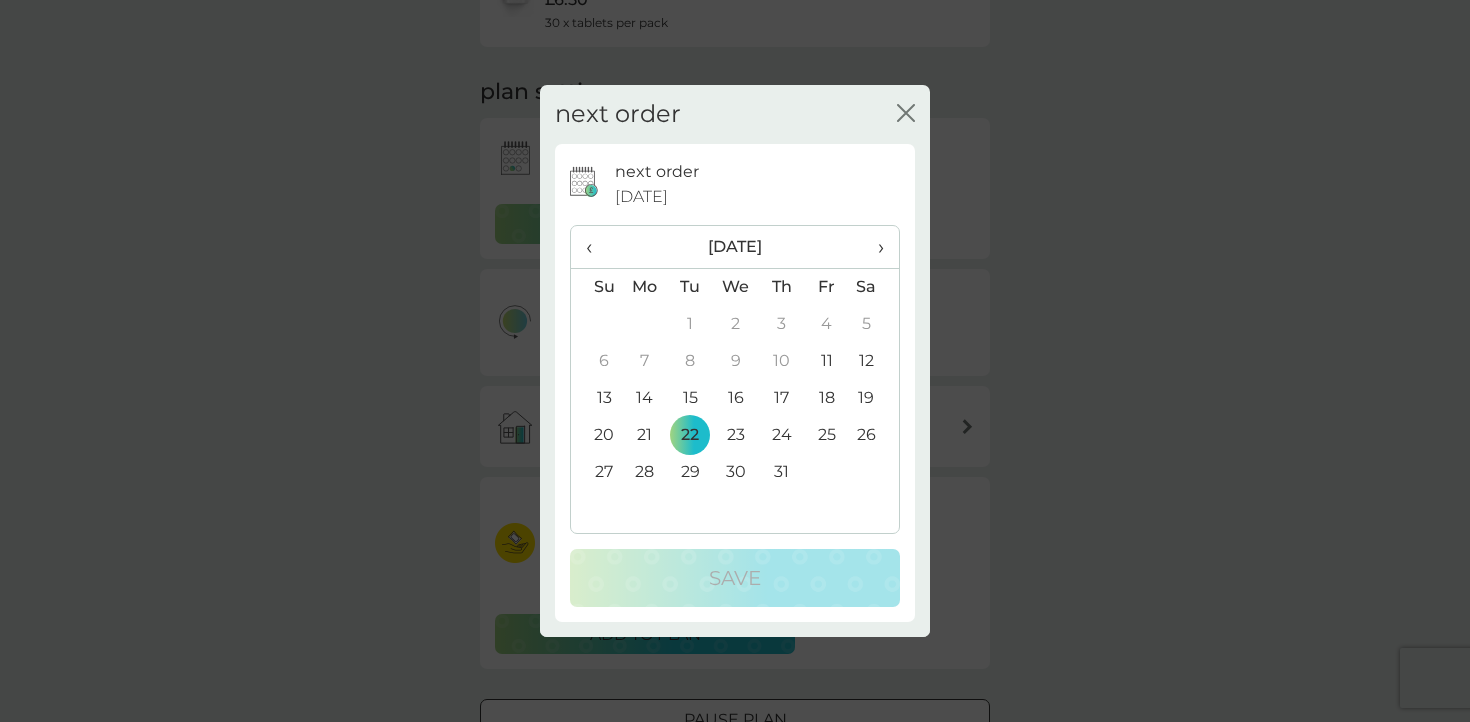 click 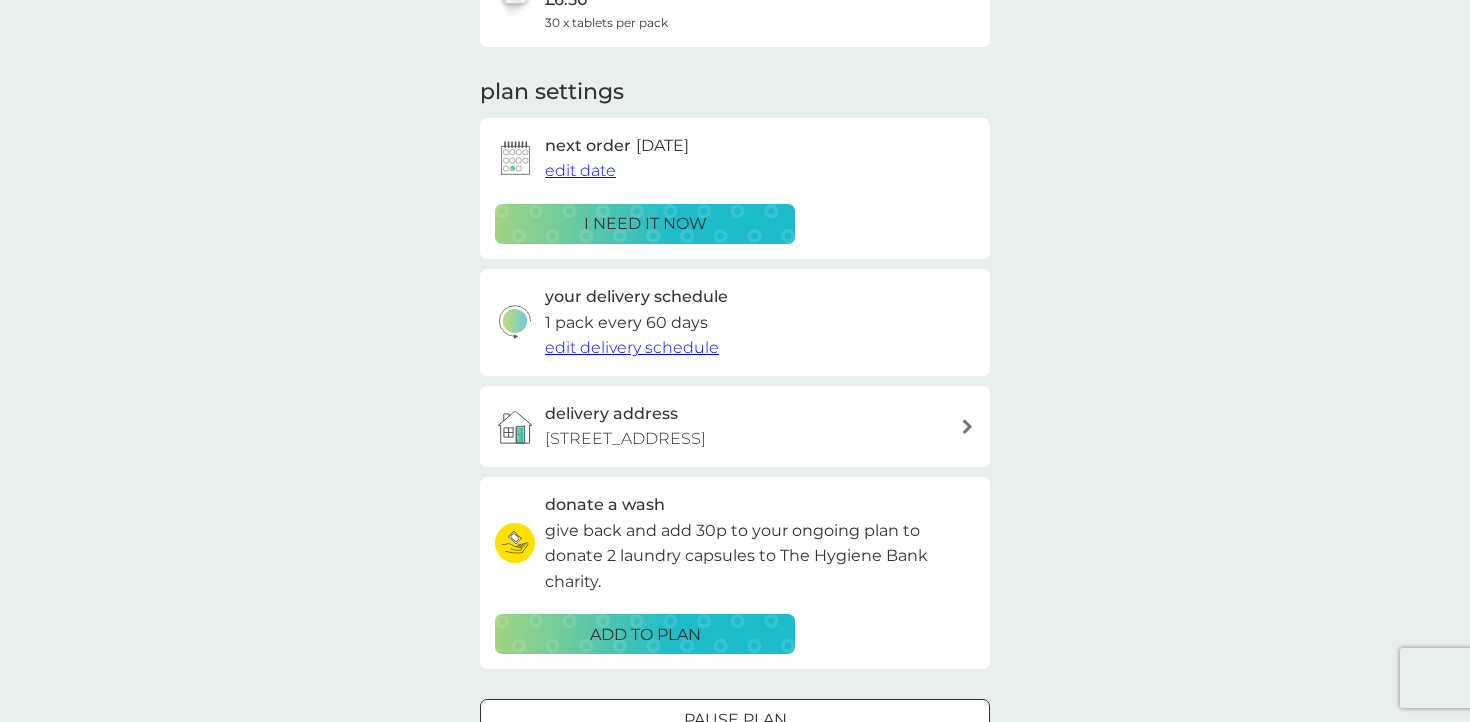 click on "edit date" at bounding box center [580, 170] 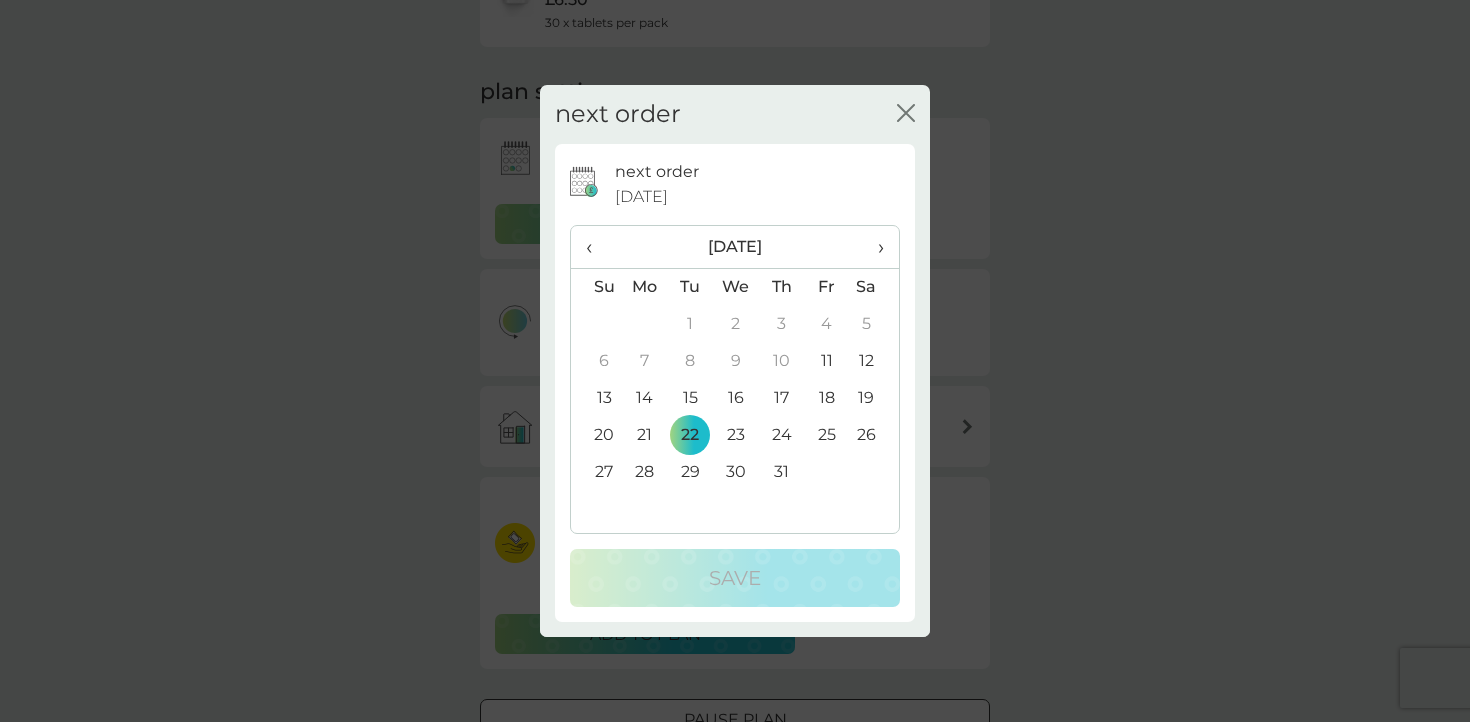 click on "›" at bounding box center (874, 247) 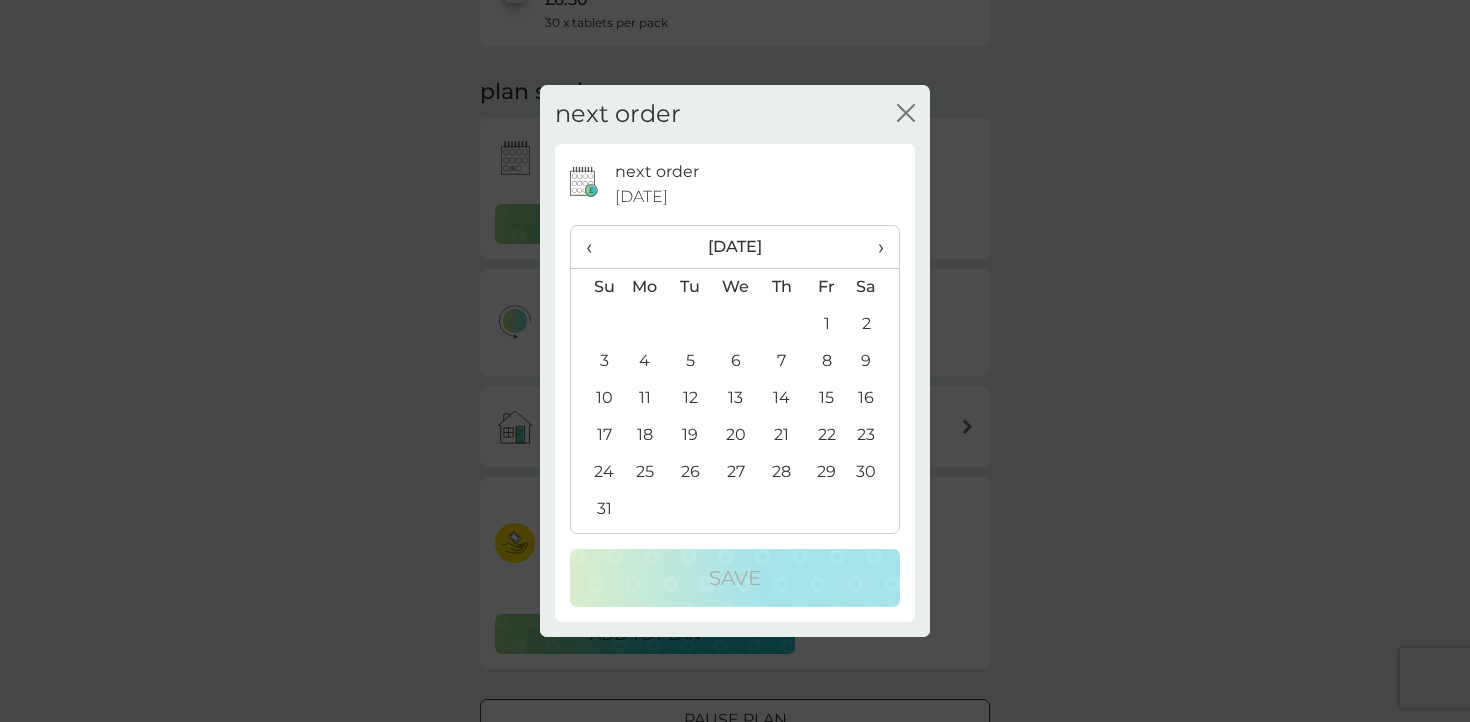 click on "31" at bounding box center (596, 509) 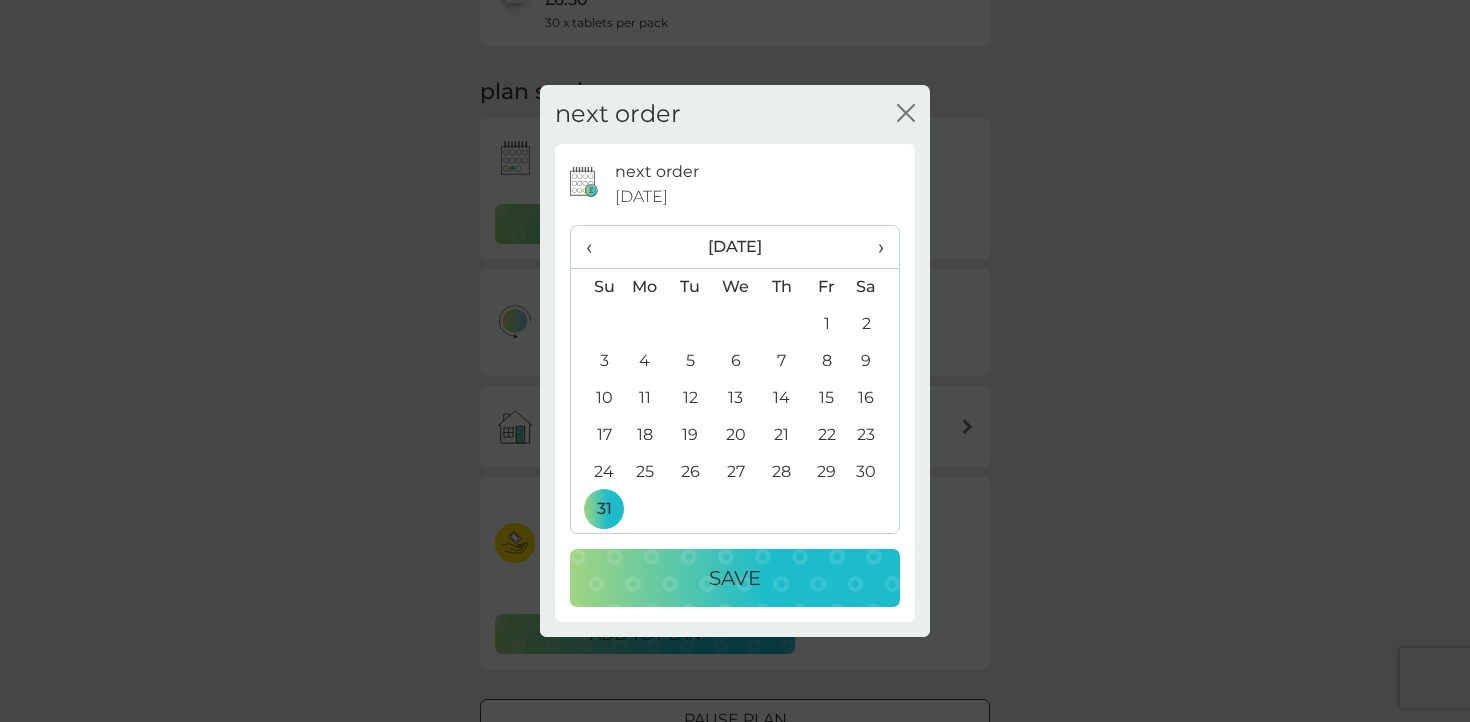 click on "Save" at bounding box center (735, 578) 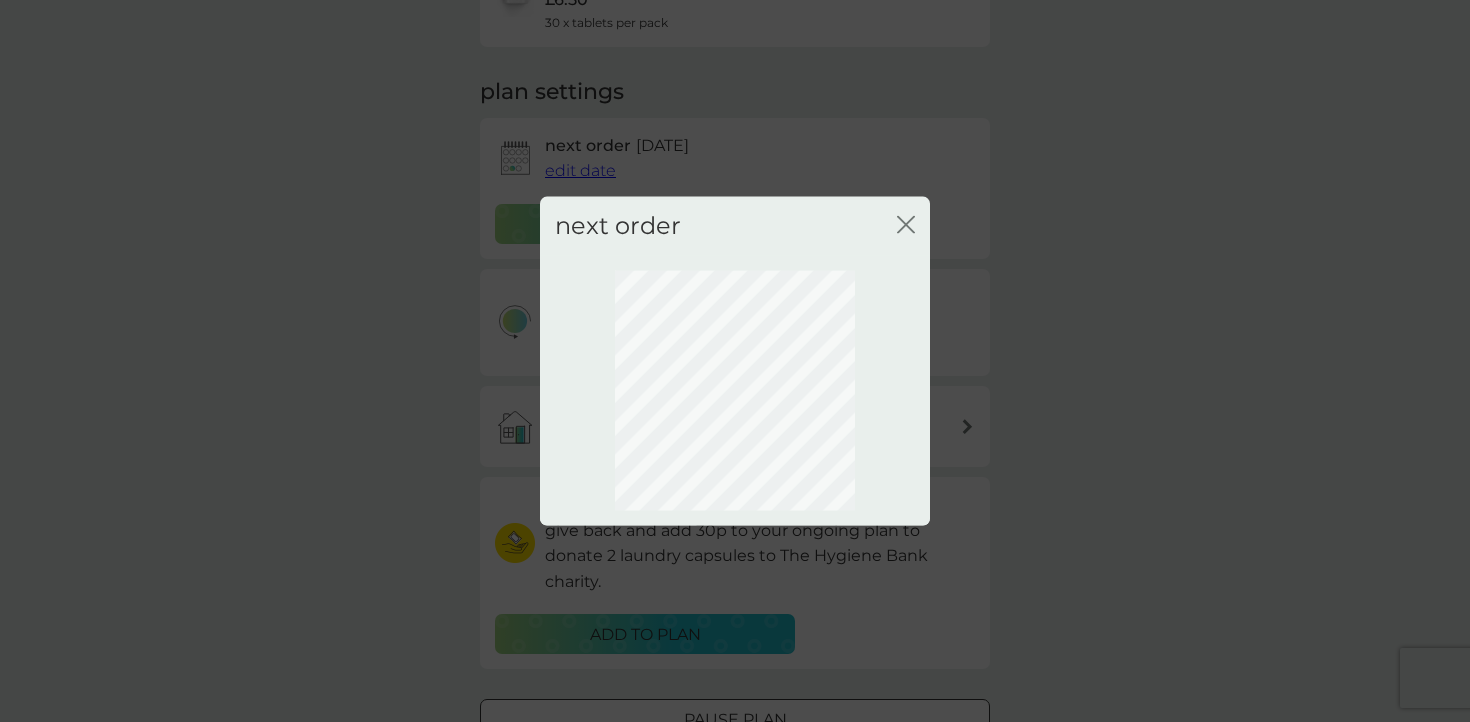 scroll, scrollTop: 117, scrollLeft: 0, axis: vertical 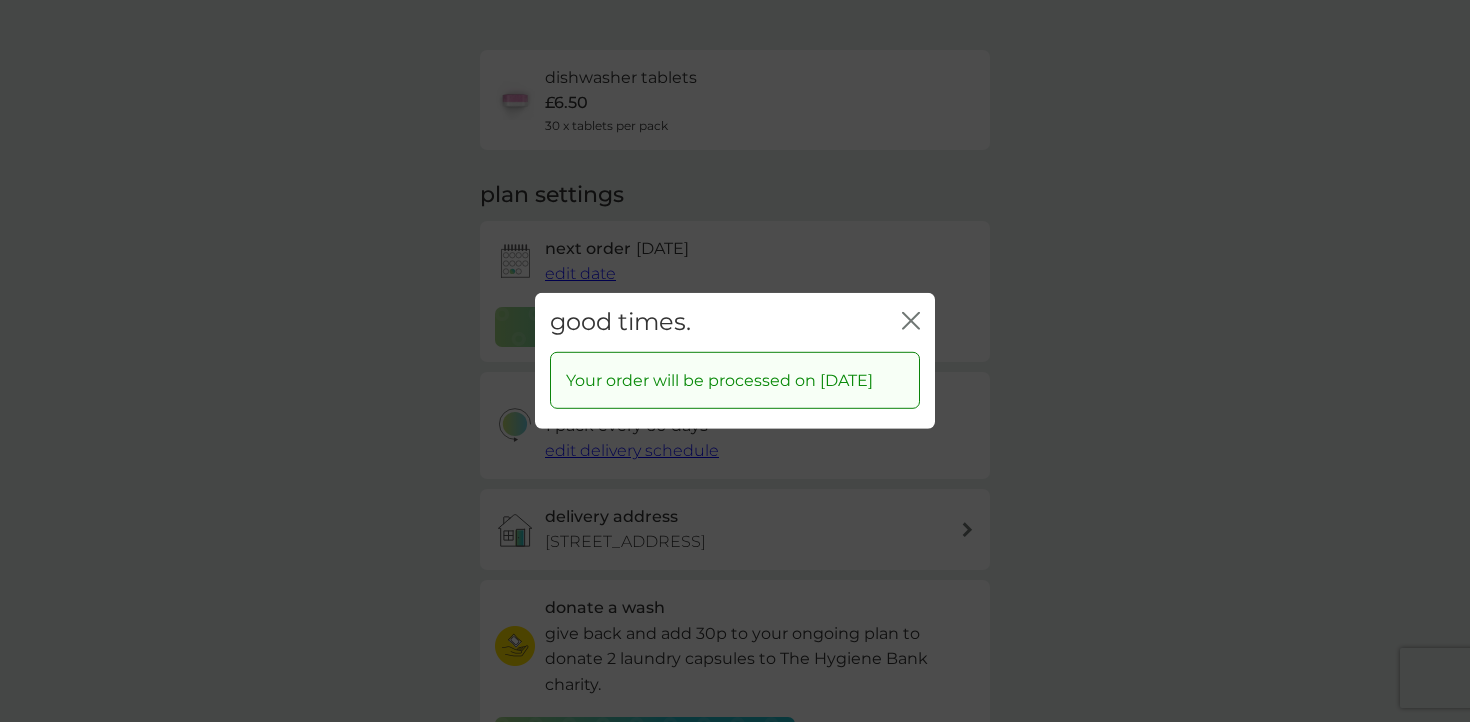 click on "close" 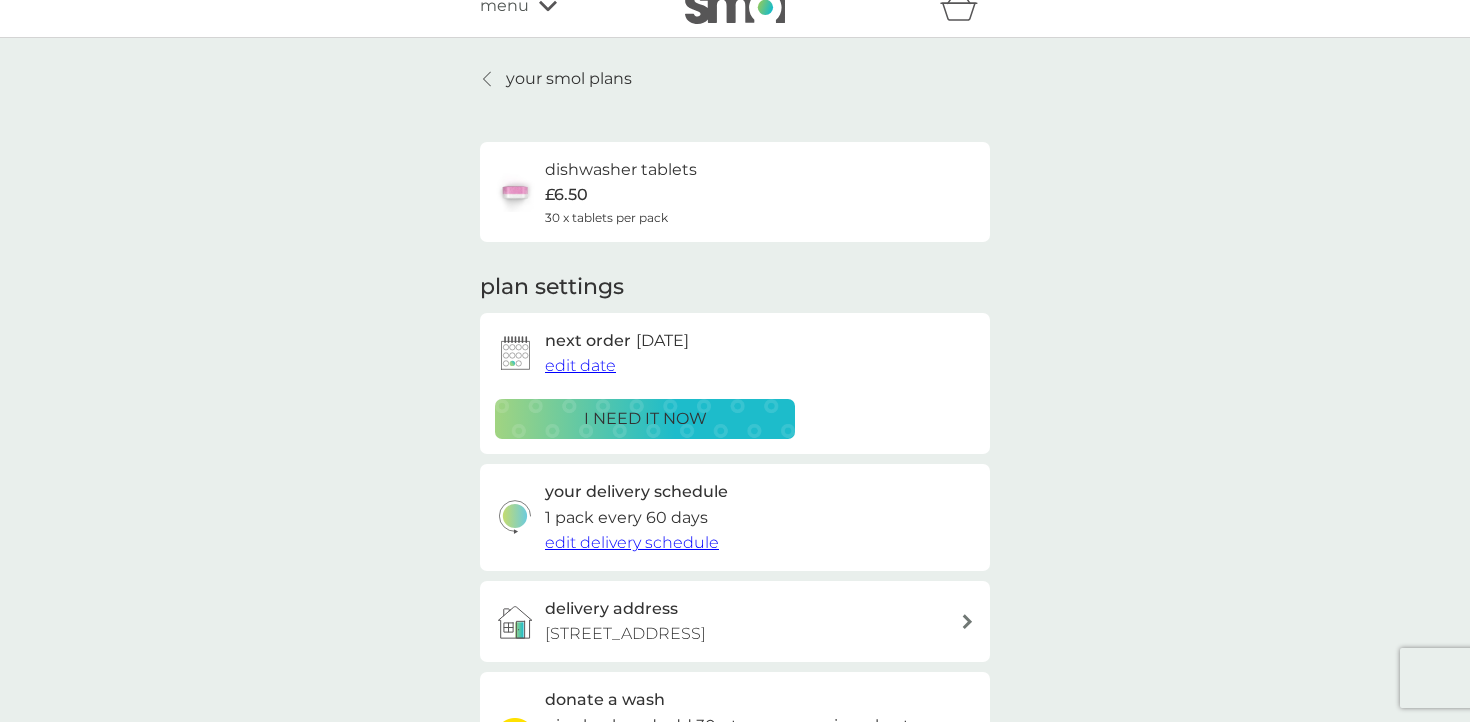 scroll, scrollTop: 0, scrollLeft: 0, axis: both 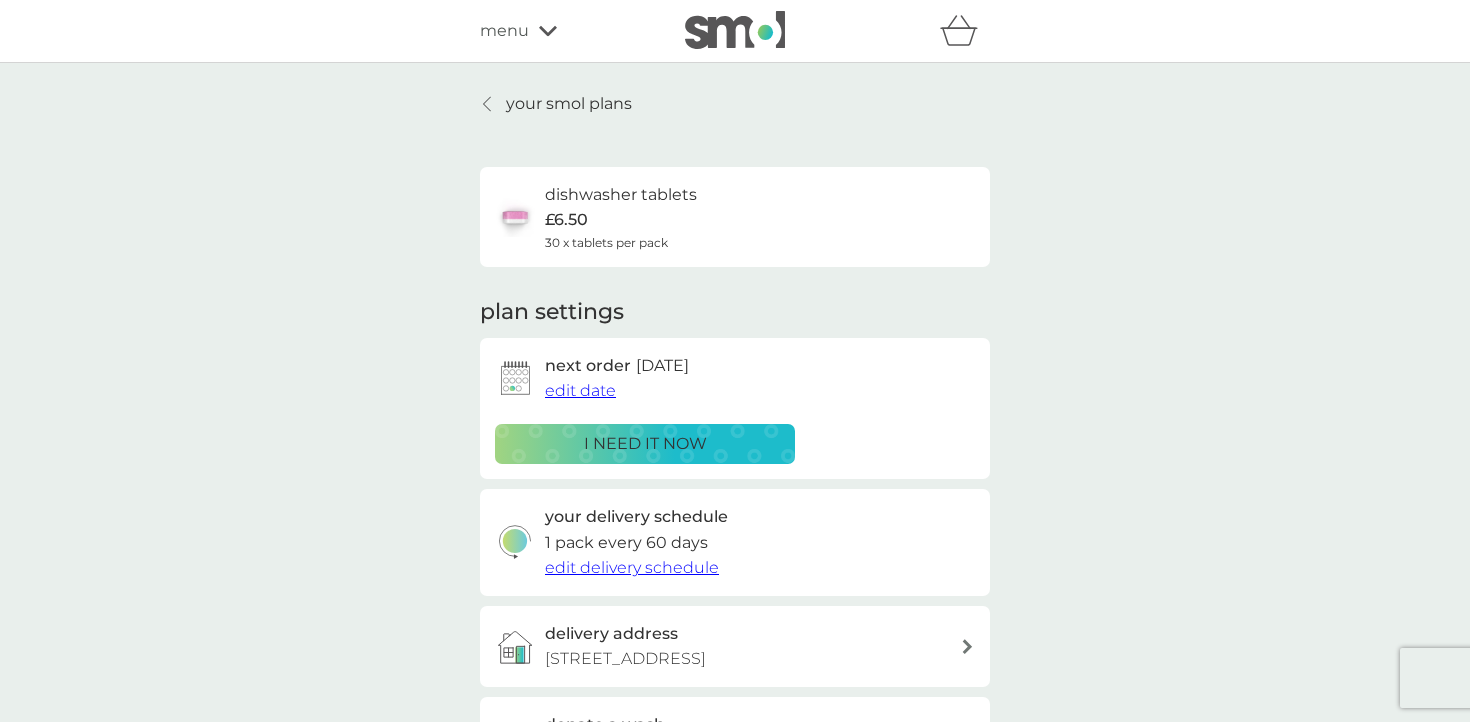 click 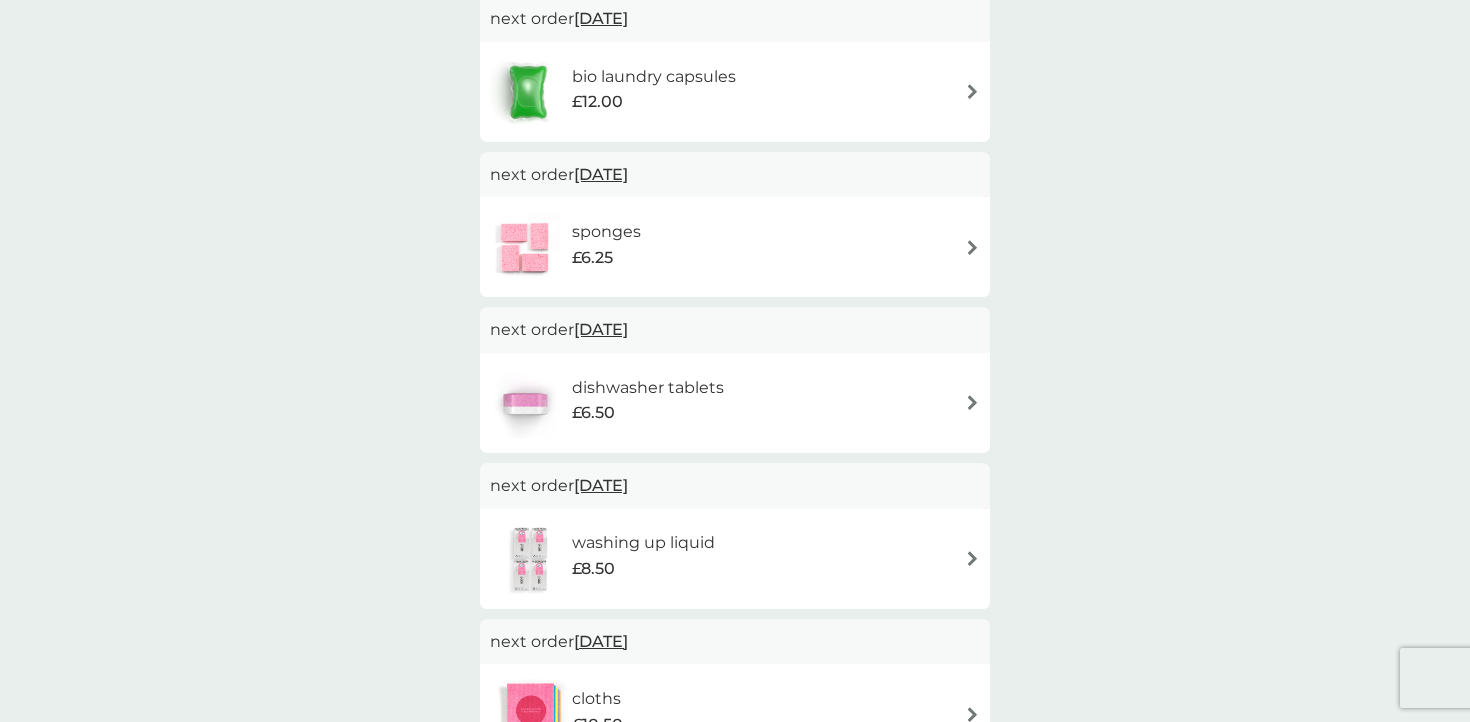 scroll, scrollTop: 439, scrollLeft: 0, axis: vertical 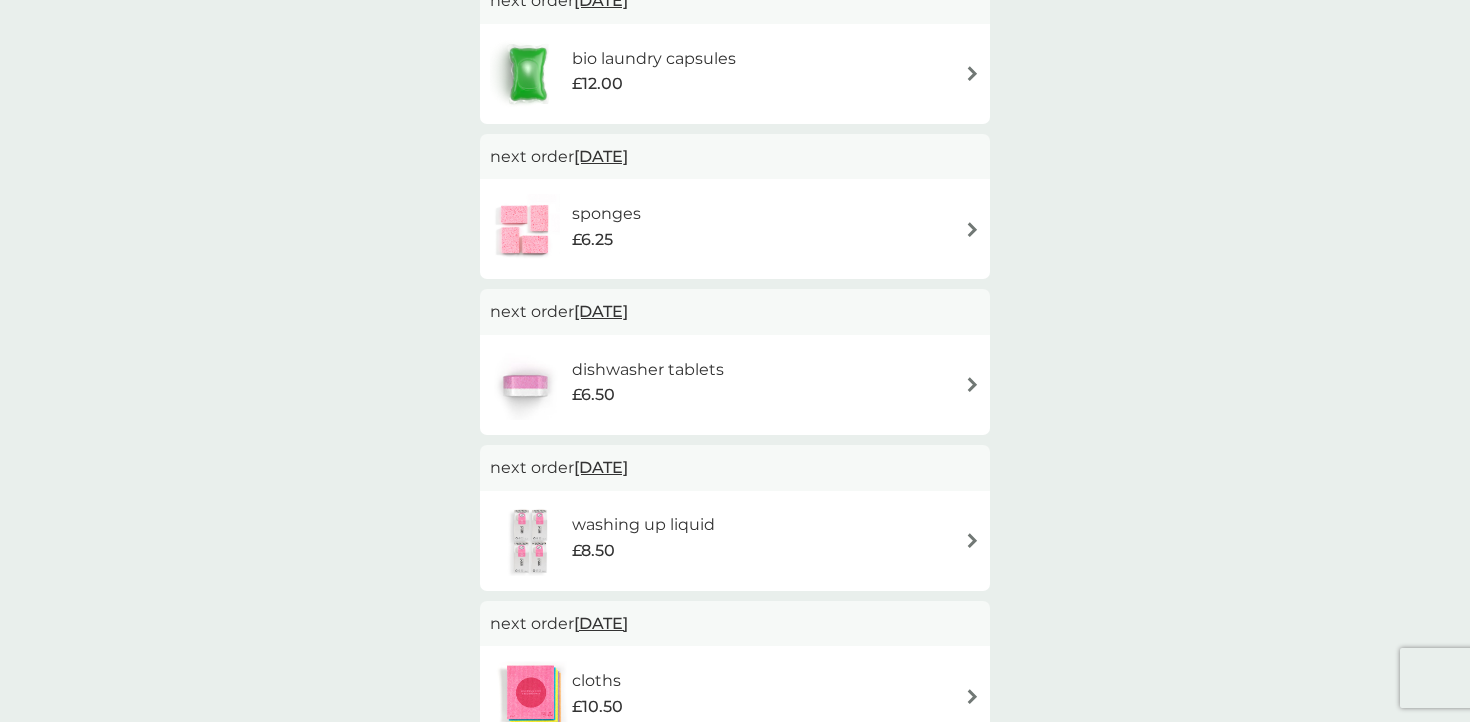 click at bounding box center (972, 229) 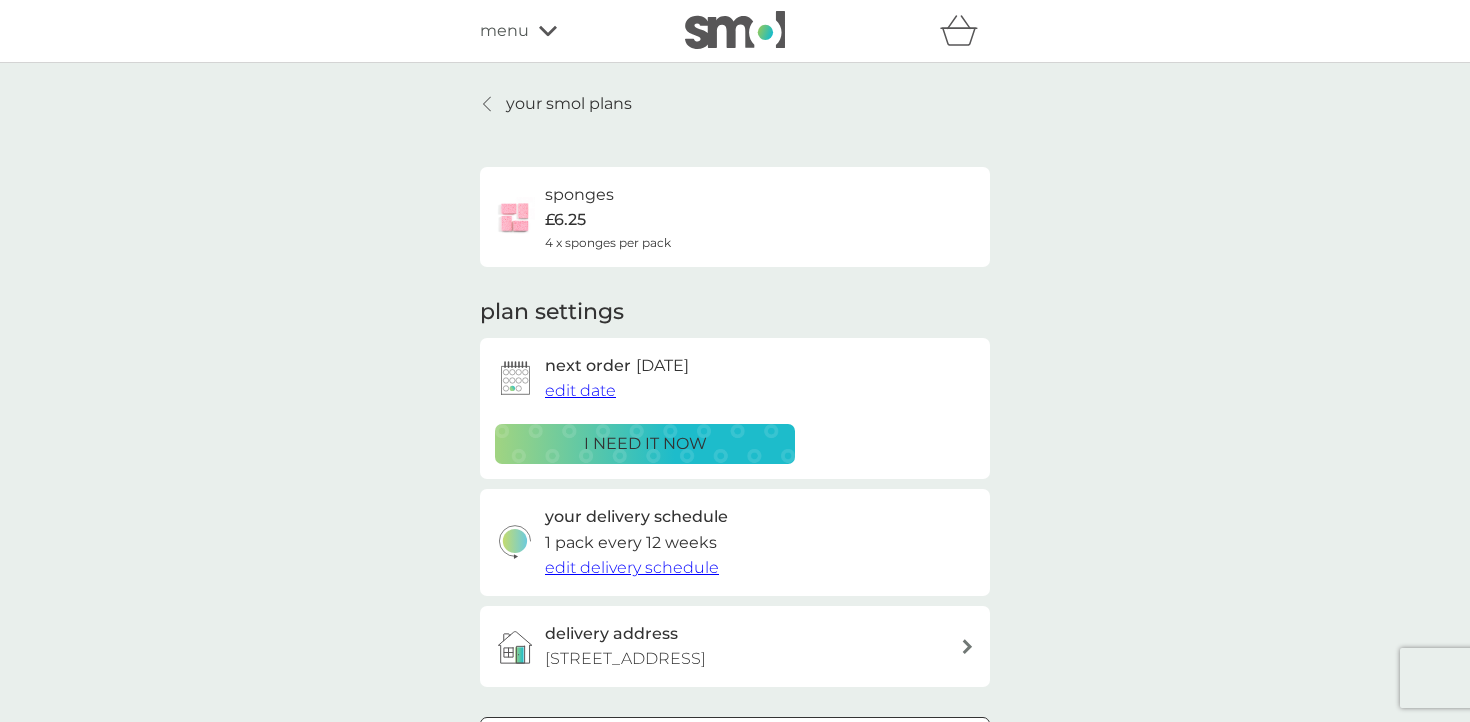 click on "edit date" at bounding box center [580, 390] 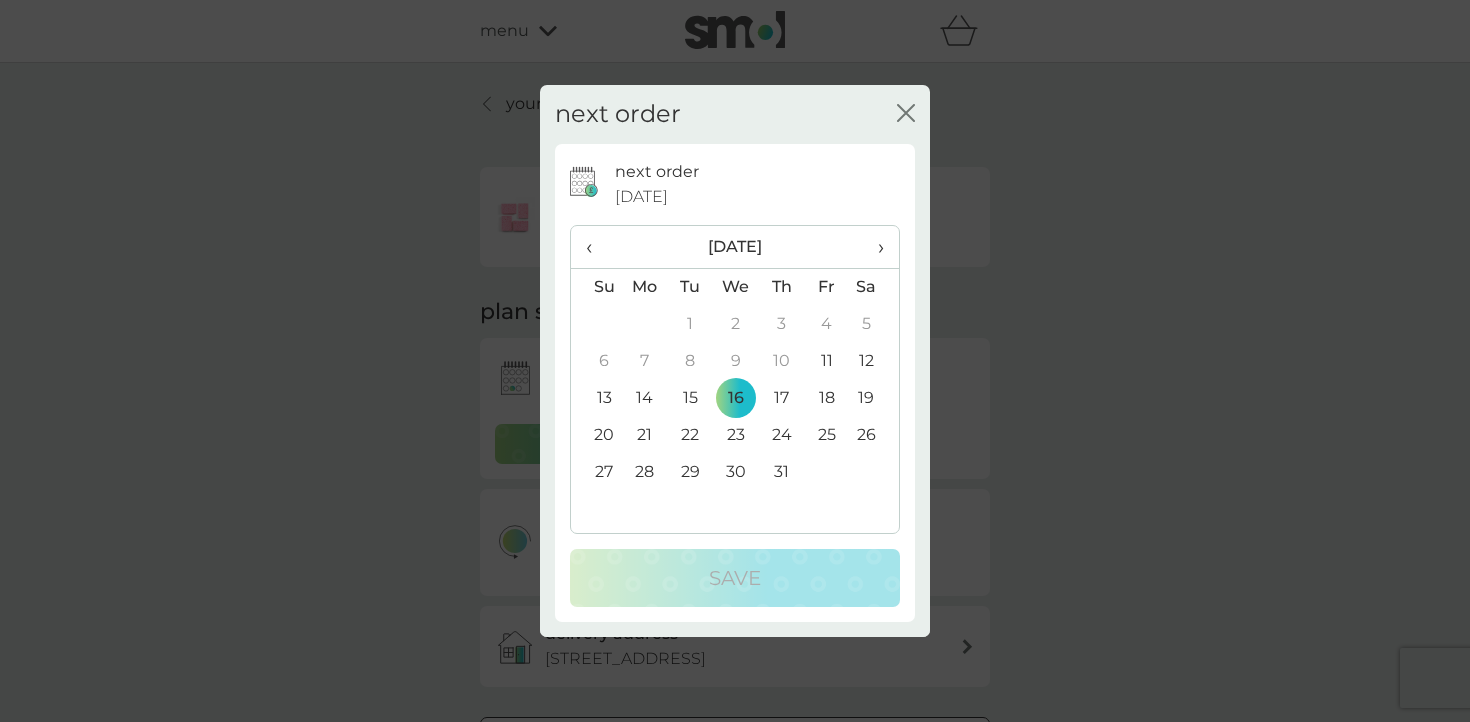 click on "›" at bounding box center (874, 247) 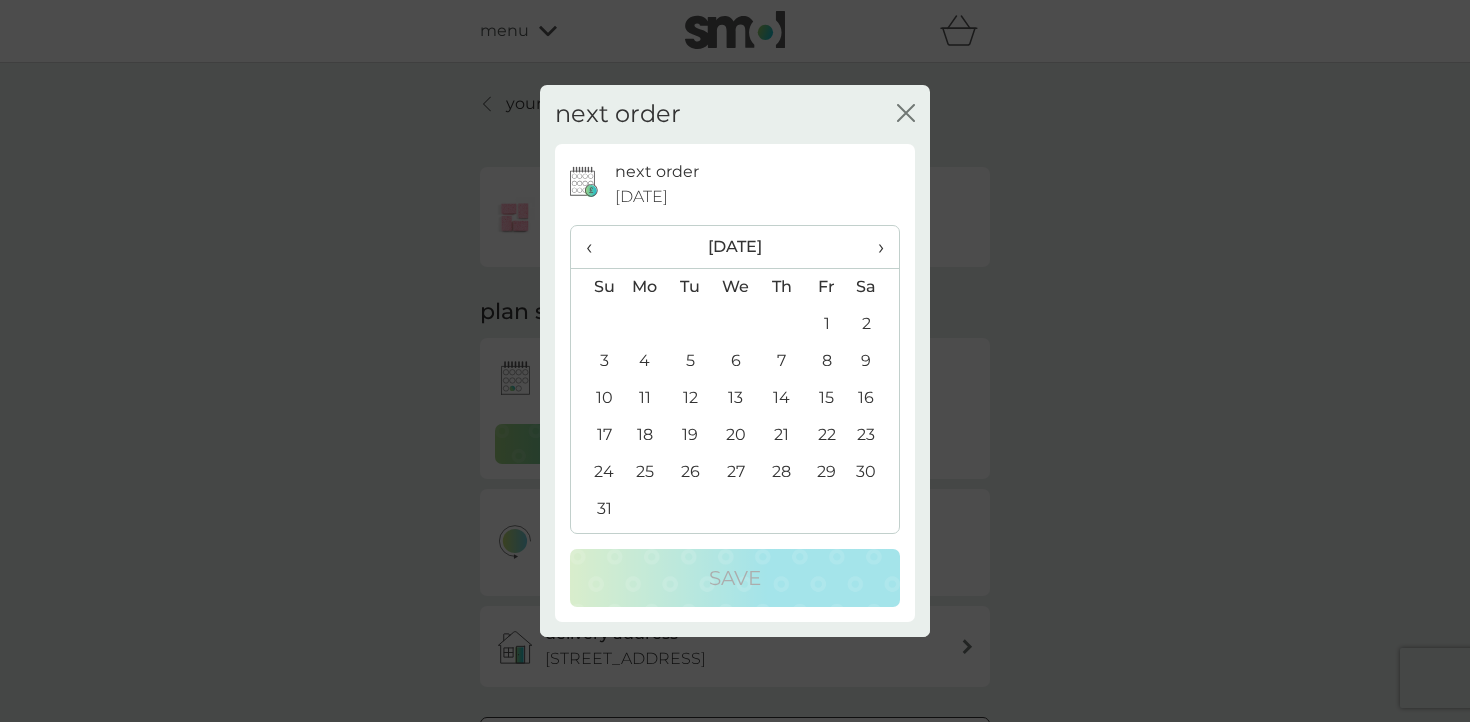 click on "31" at bounding box center (596, 509) 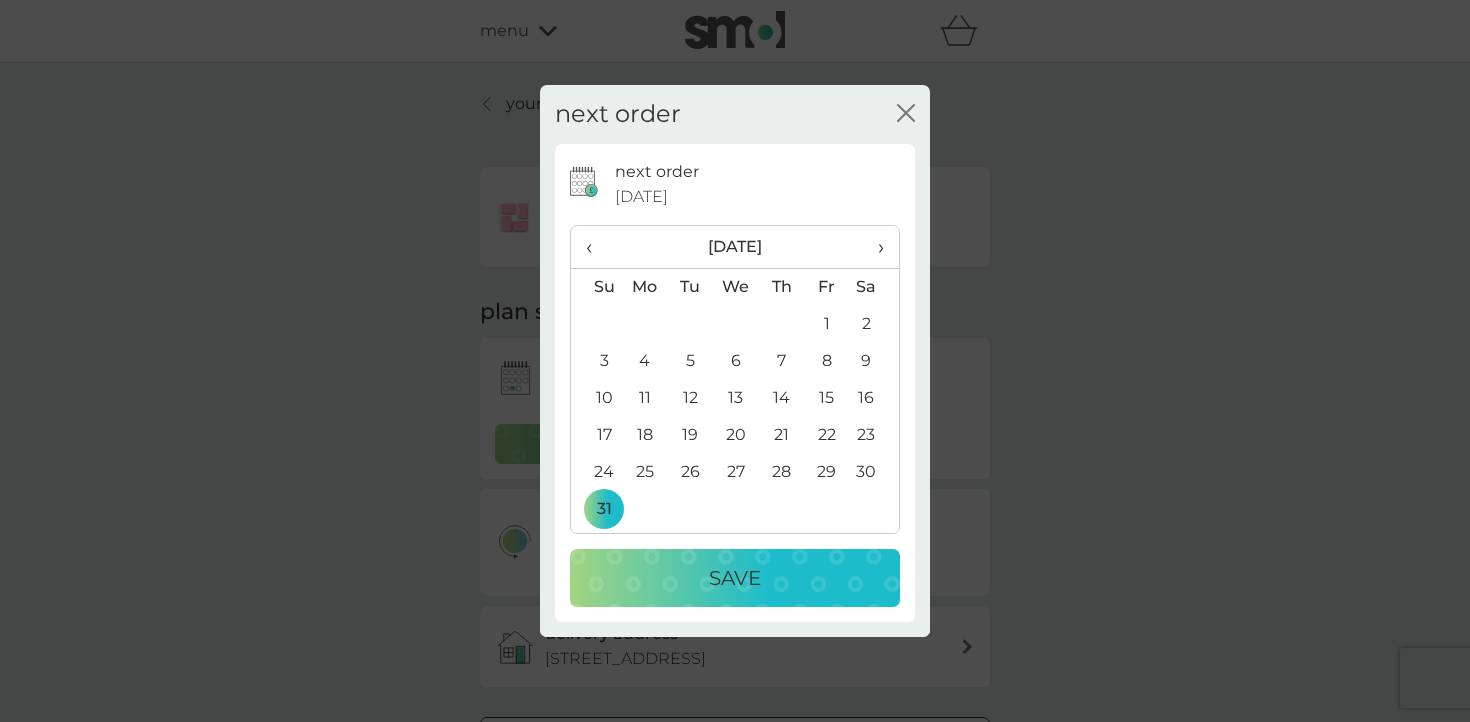 click on "Save" at bounding box center [735, 578] 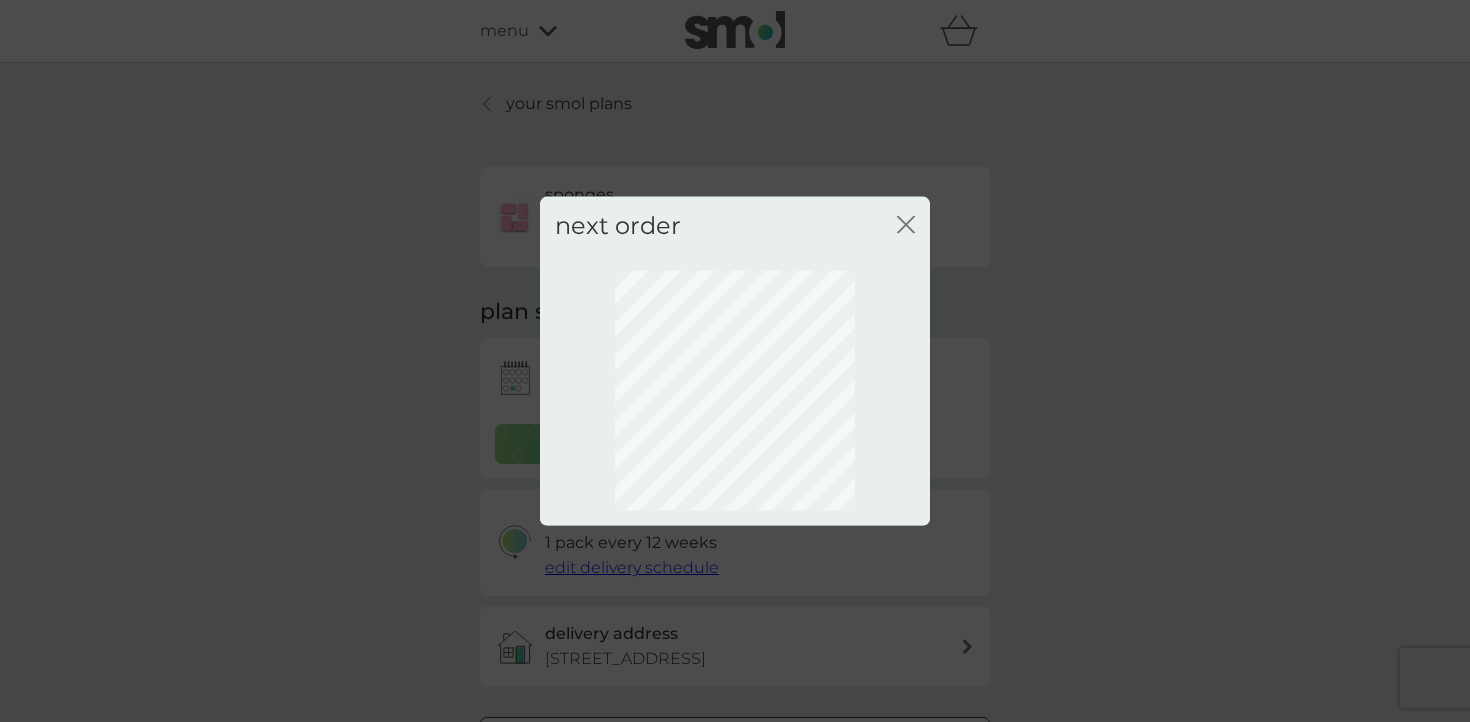click 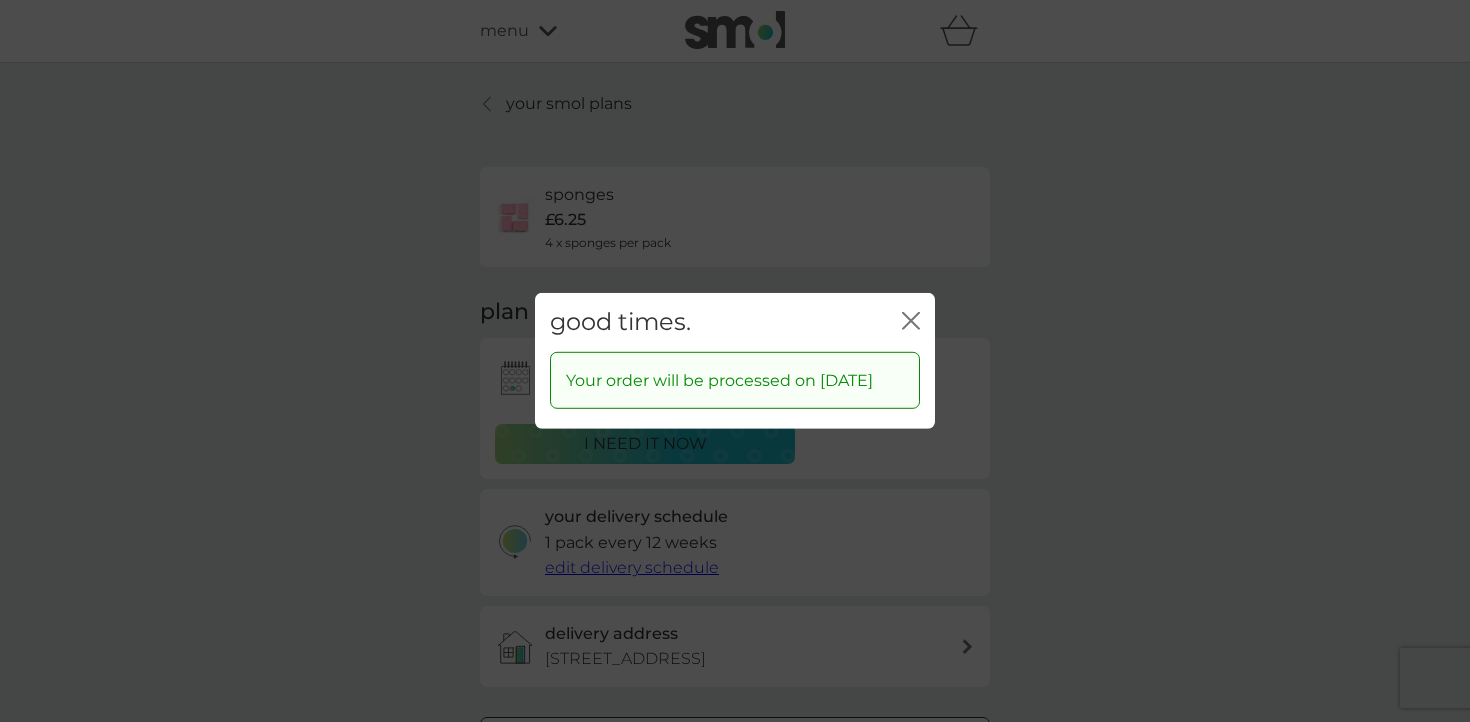 click on "close" 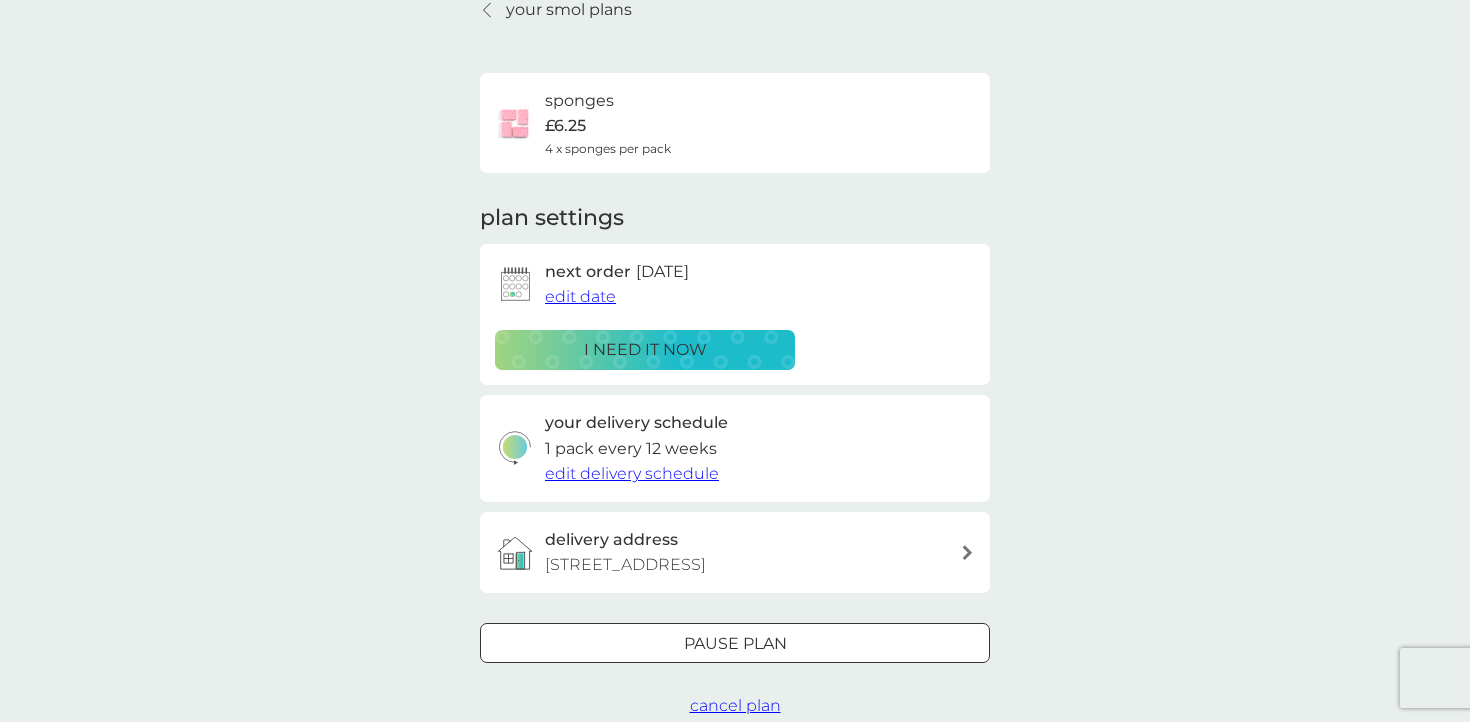 scroll, scrollTop: 0, scrollLeft: 0, axis: both 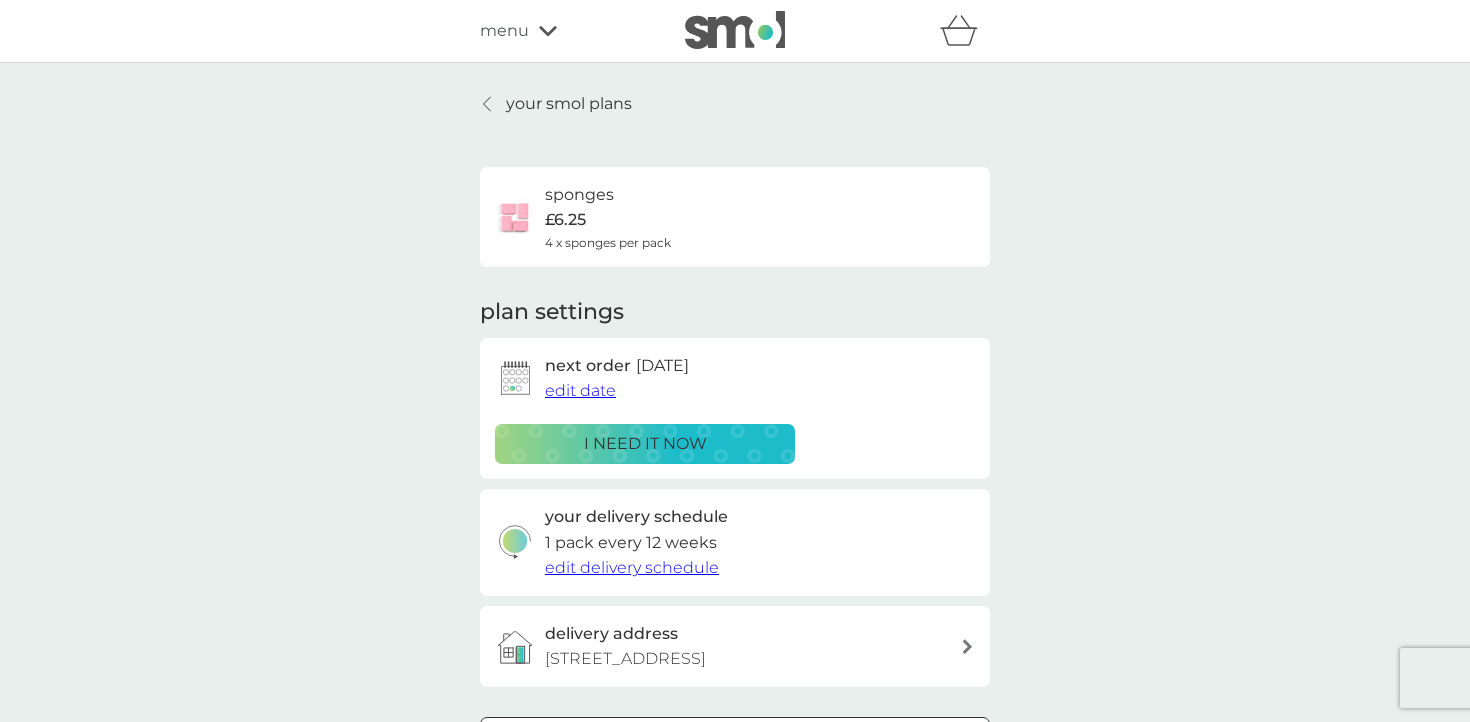 click 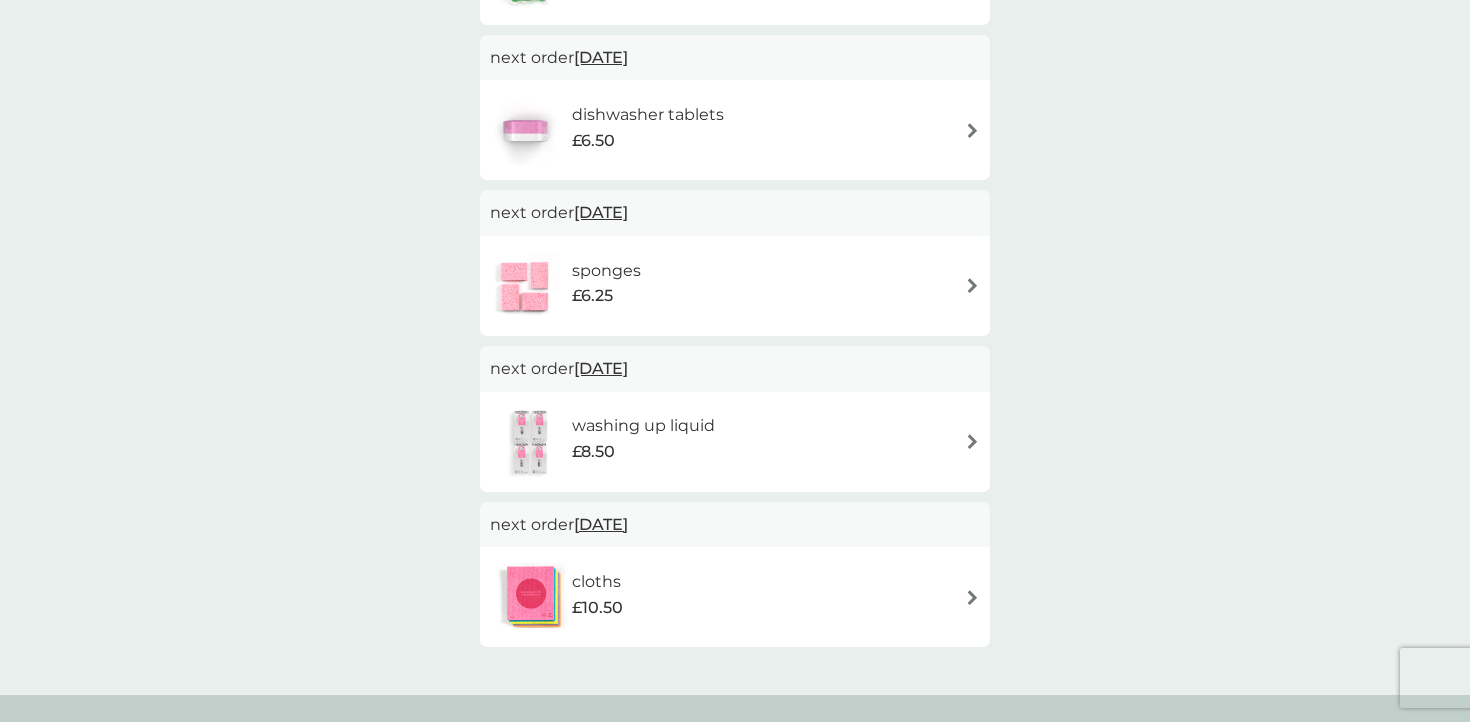 scroll, scrollTop: 542, scrollLeft: 0, axis: vertical 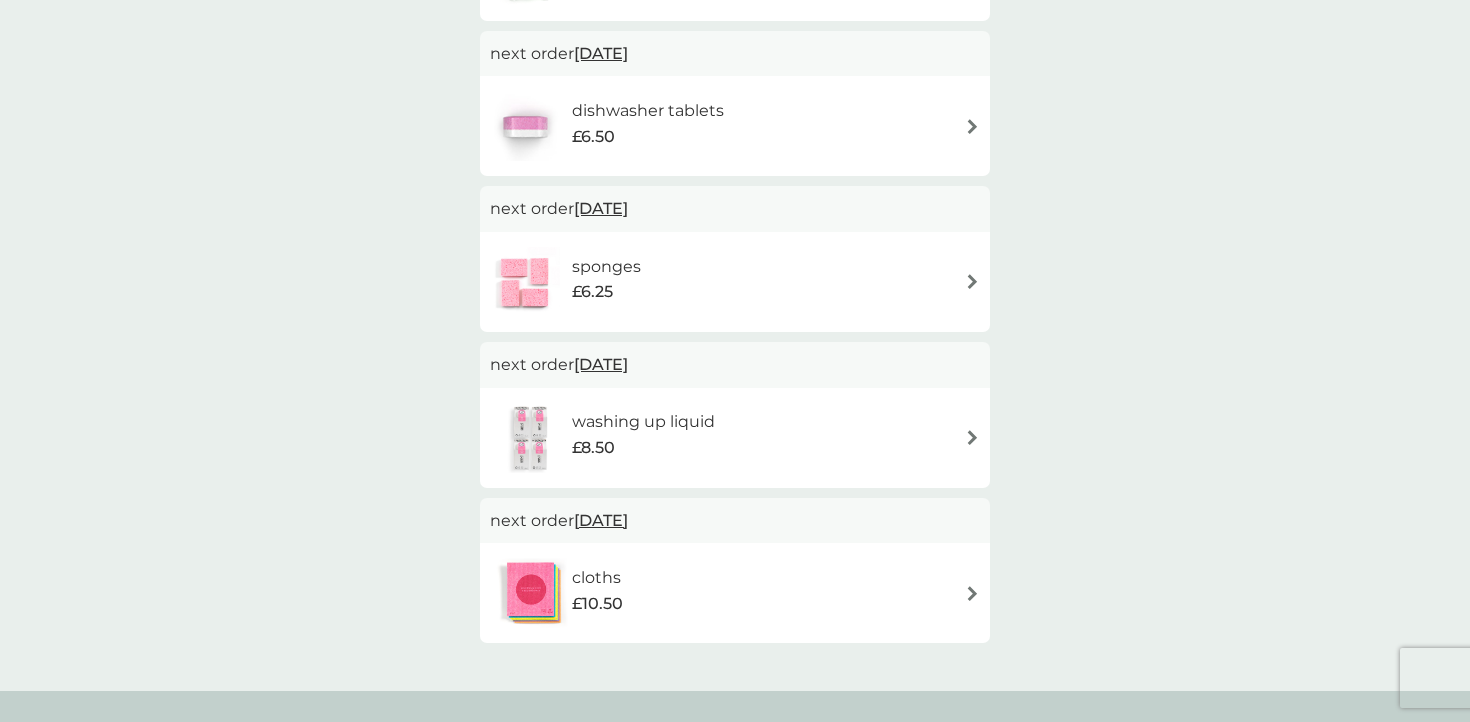 click at bounding box center (972, 437) 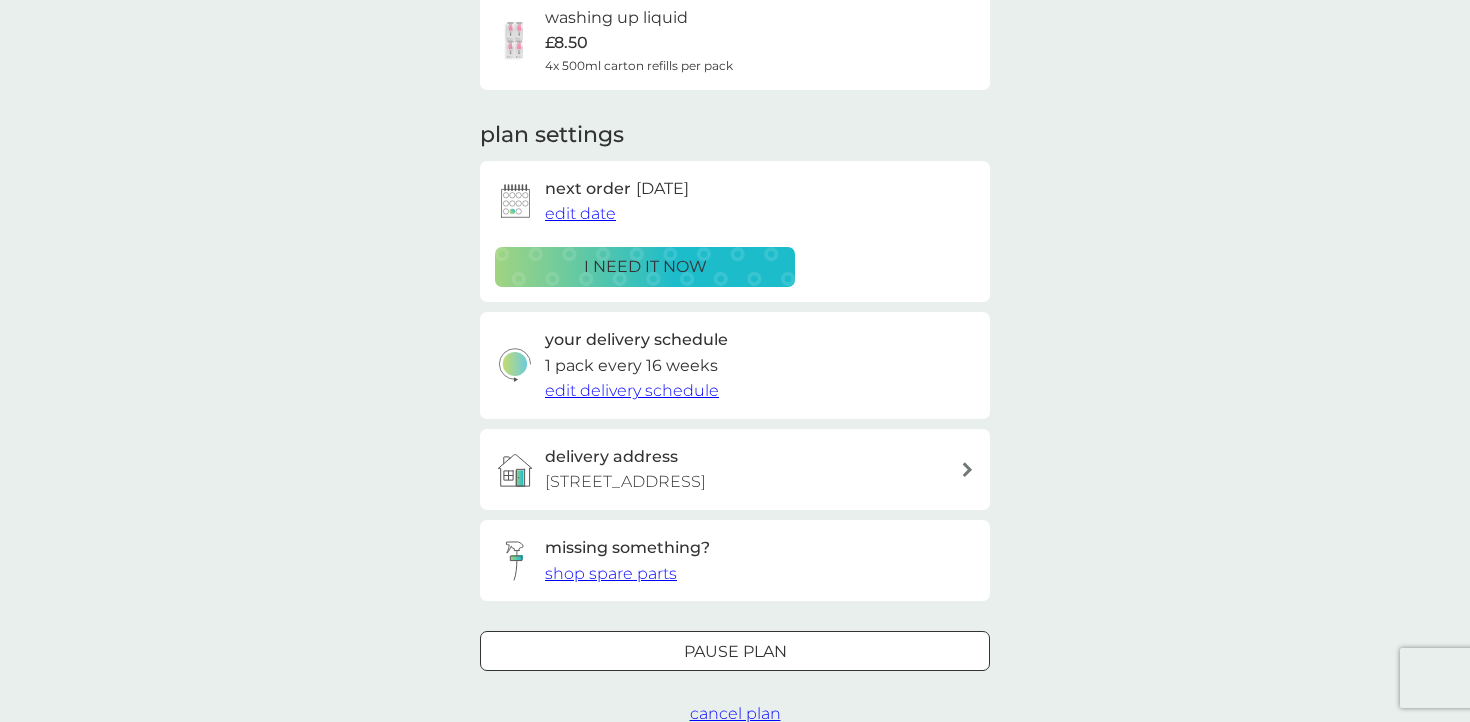 scroll, scrollTop: 185, scrollLeft: 0, axis: vertical 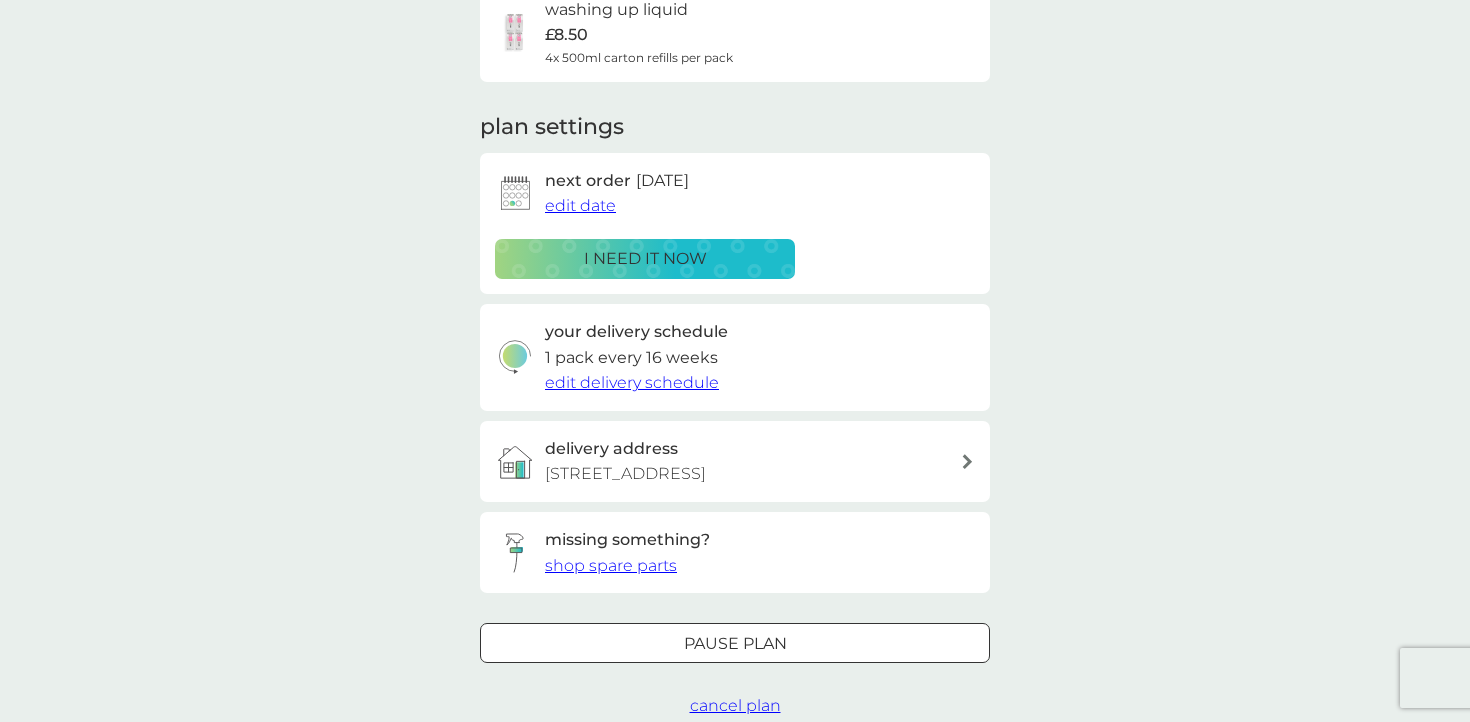 click on "edit delivery schedule" at bounding box center [632, 382] 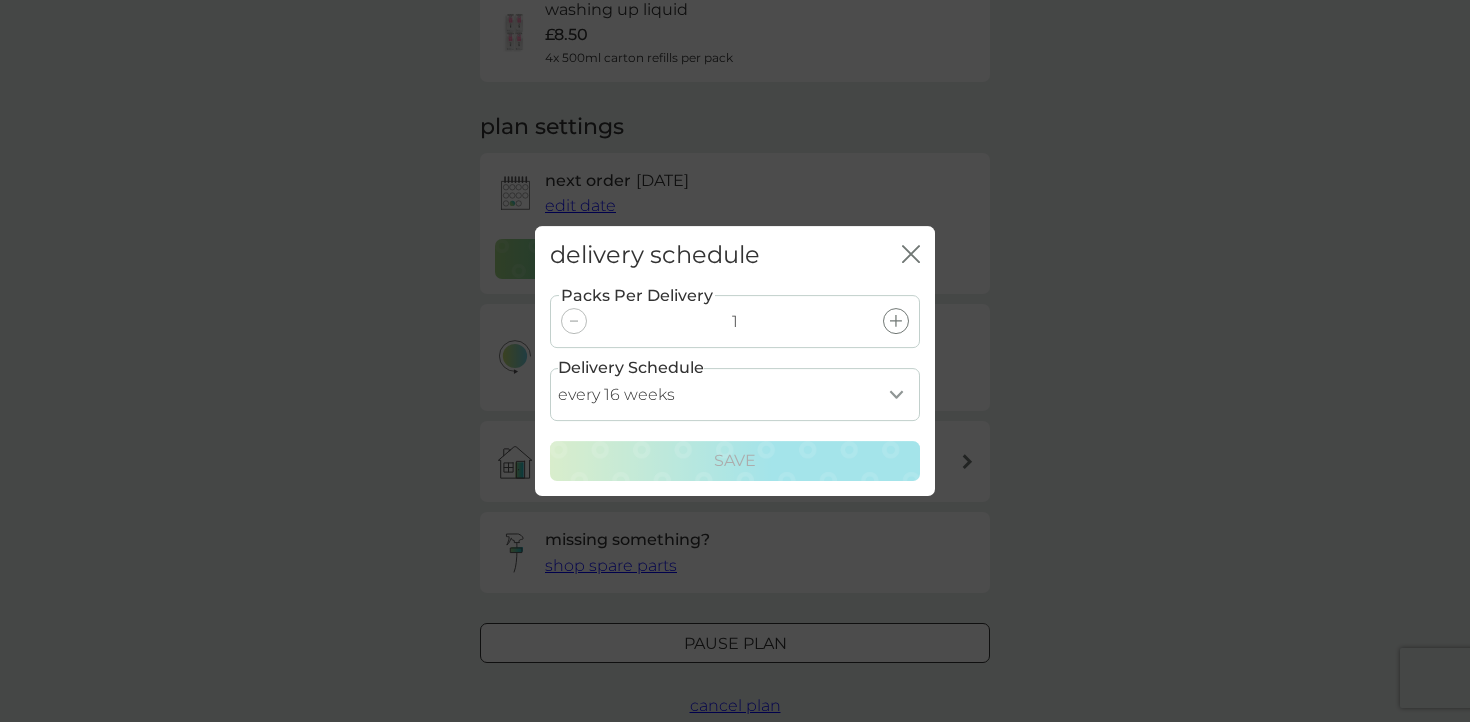 click on "every 1 week every 2 weeks every 3 weeks every 4 weeks every 5 weeks every 6 weeks every 7 weeks every 8 weeks every 9 weeks every 10 weeks every 11 weeks every 12 weeks every 13 weeks every 14 weeks every 15 weeks every 16 weeks every 17 weeks every 18 weeks every 19 weeks every 20 weeks every 21 weeks every 22 weeks every 23 weeks every 24 weeks every 25 weeks every 26 weeks every 27 weeks every 28 weeks every 29 weeks every 30 weeks" at bounding box center (735, 394) 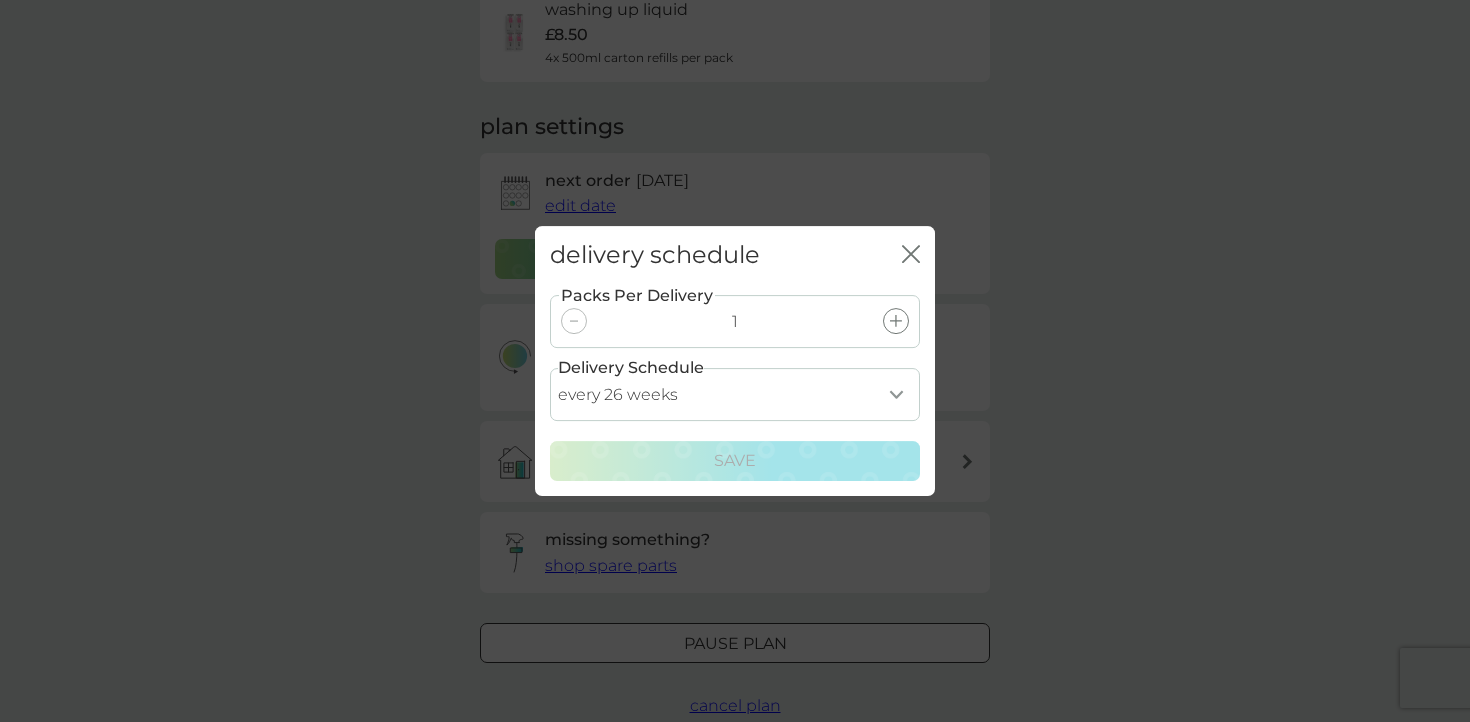 click on "every 26 weeks" at bounding box center (0, 0) 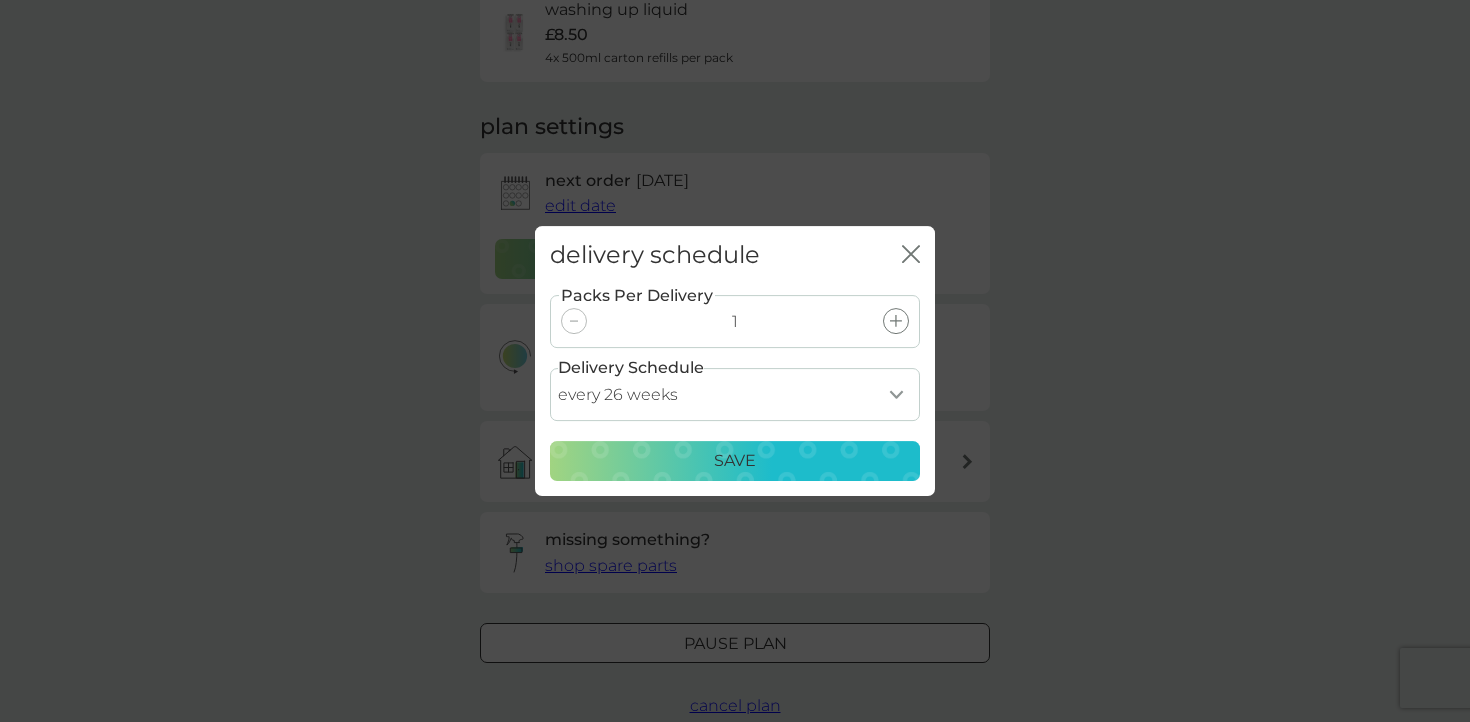 click on "Save" at bounding box center [735, 461] 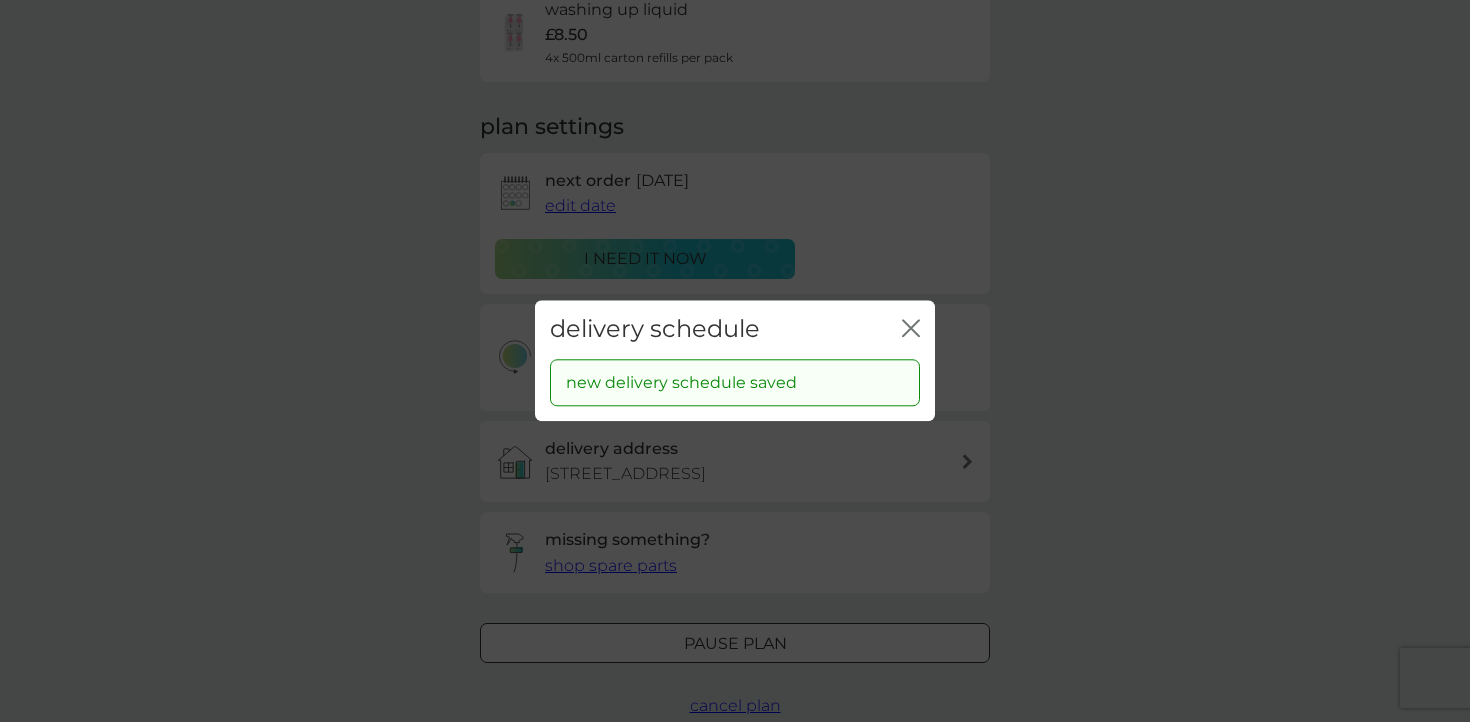 click 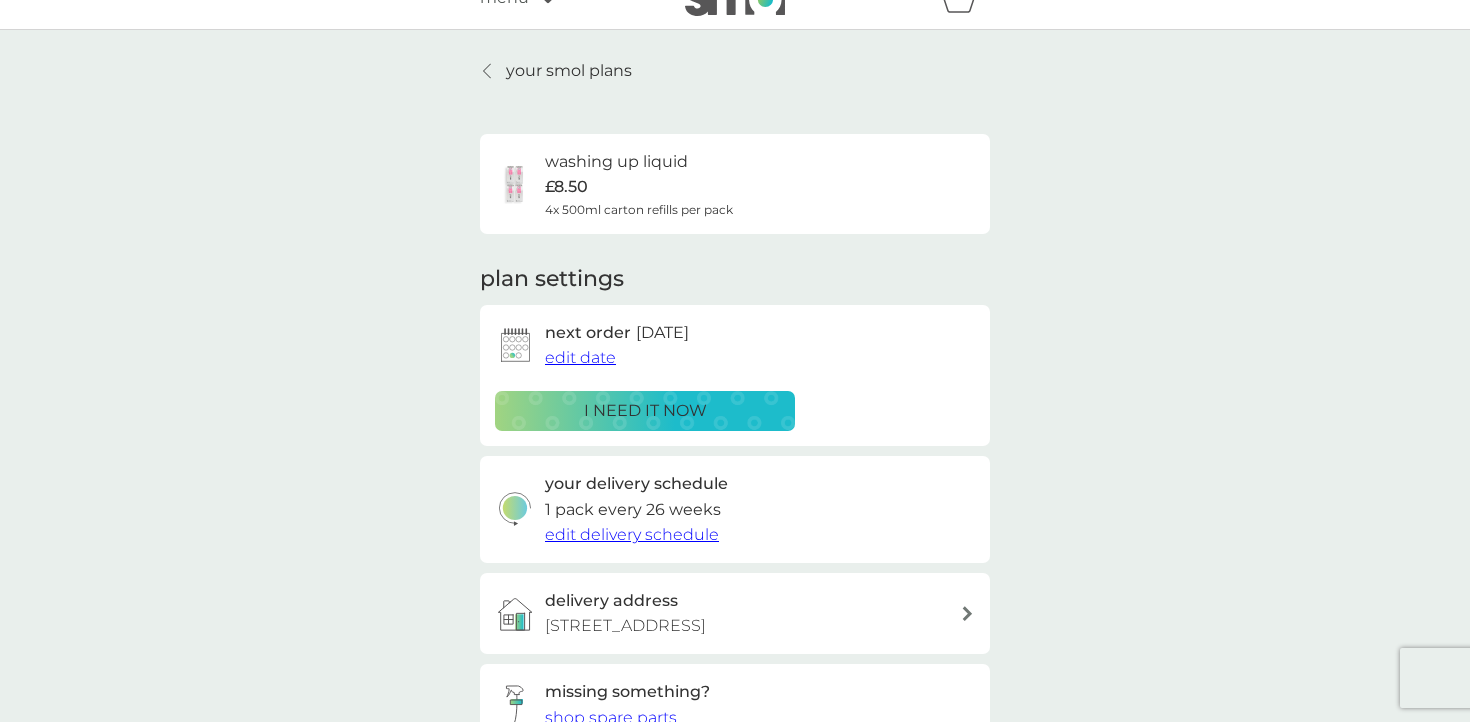 scroll, scrollTop: 0, scrollLeft: 0, axis: both 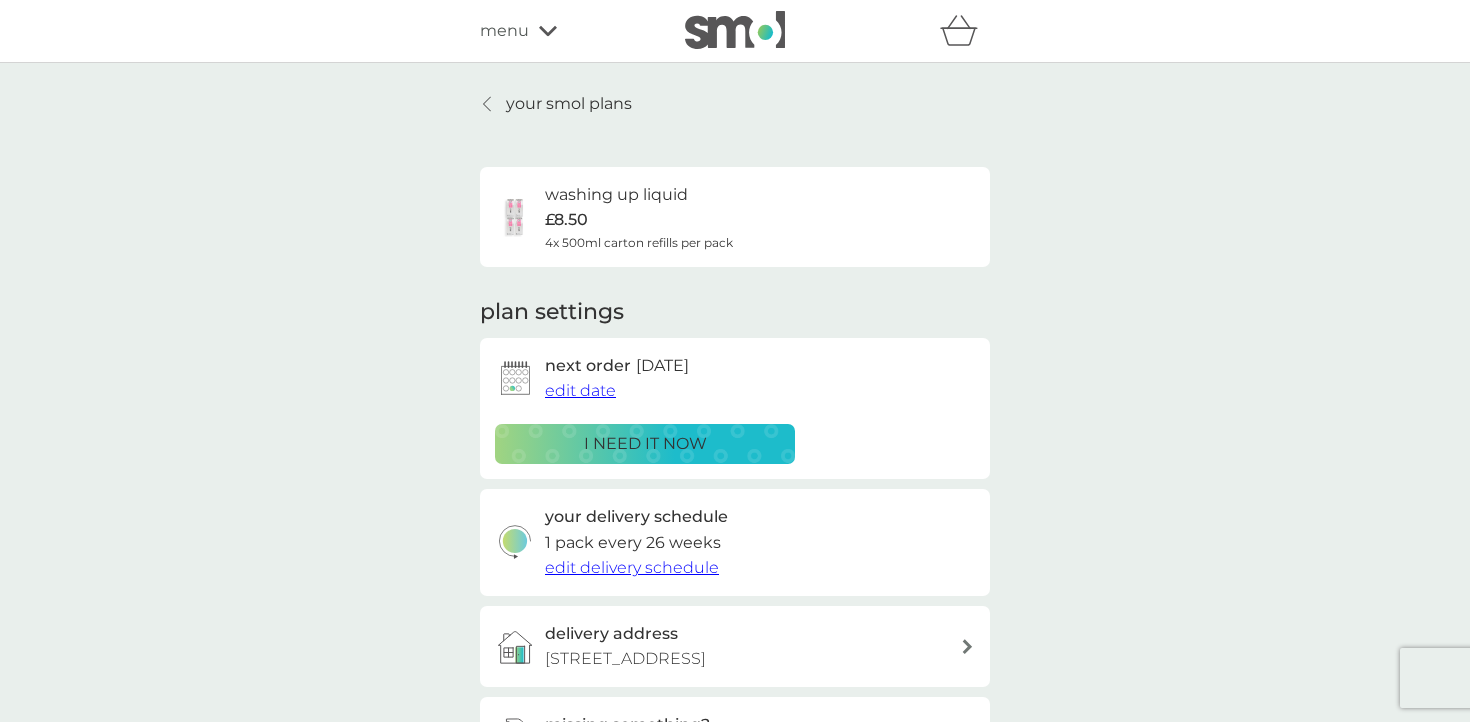 click at bounding box center (488, 104) 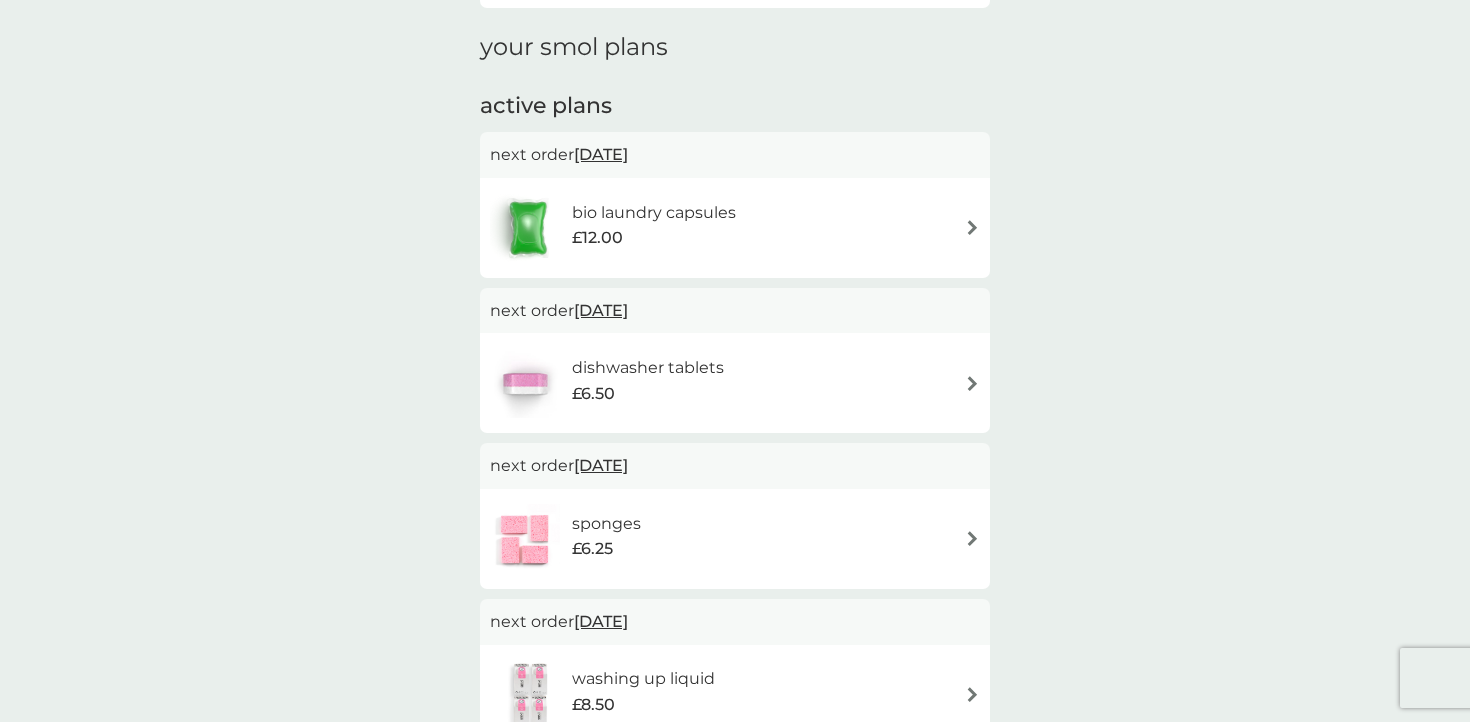 scroll, scrollTop: 0, scrollLeft: 0, axis: both 